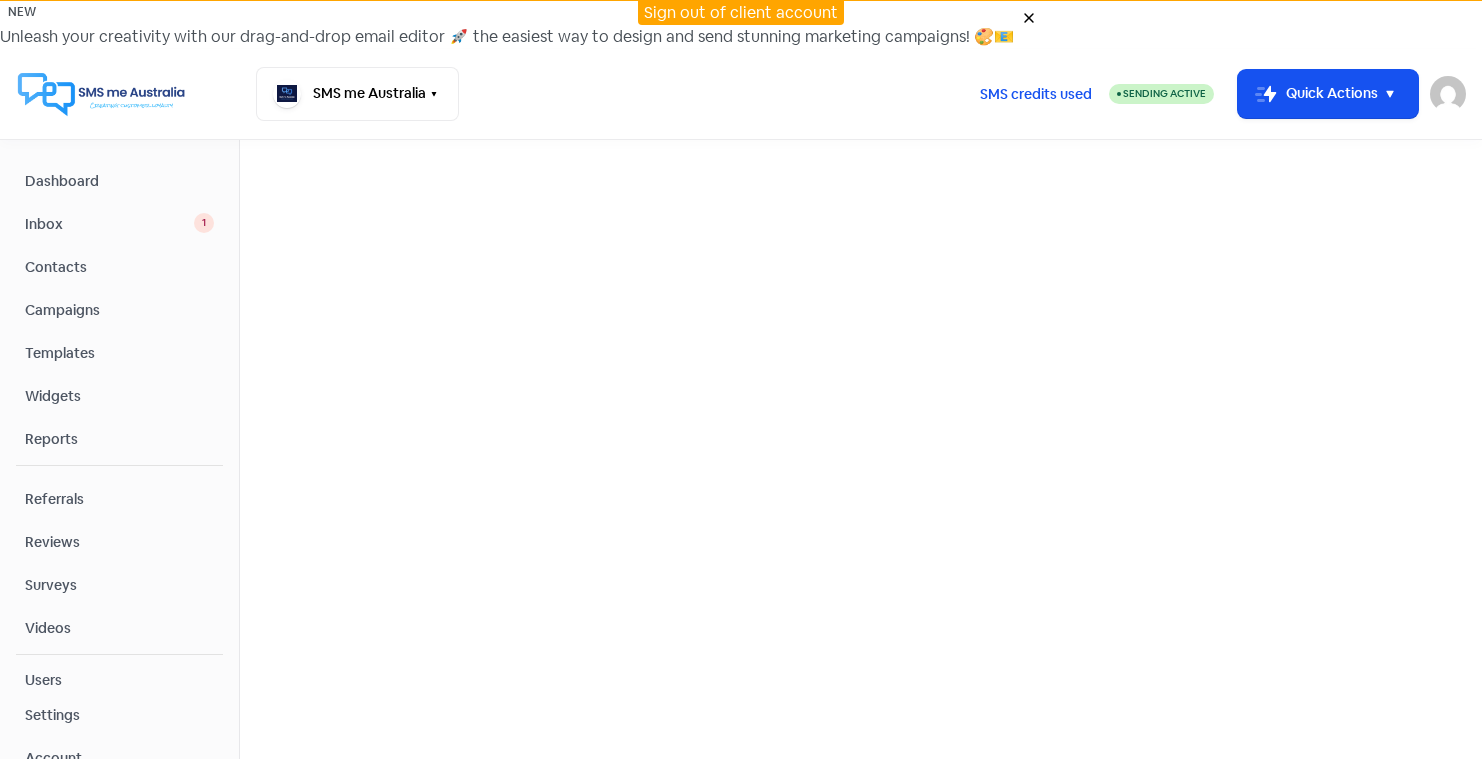 scroll, scrollTop: 0, scrollLeft: 0, axis: both 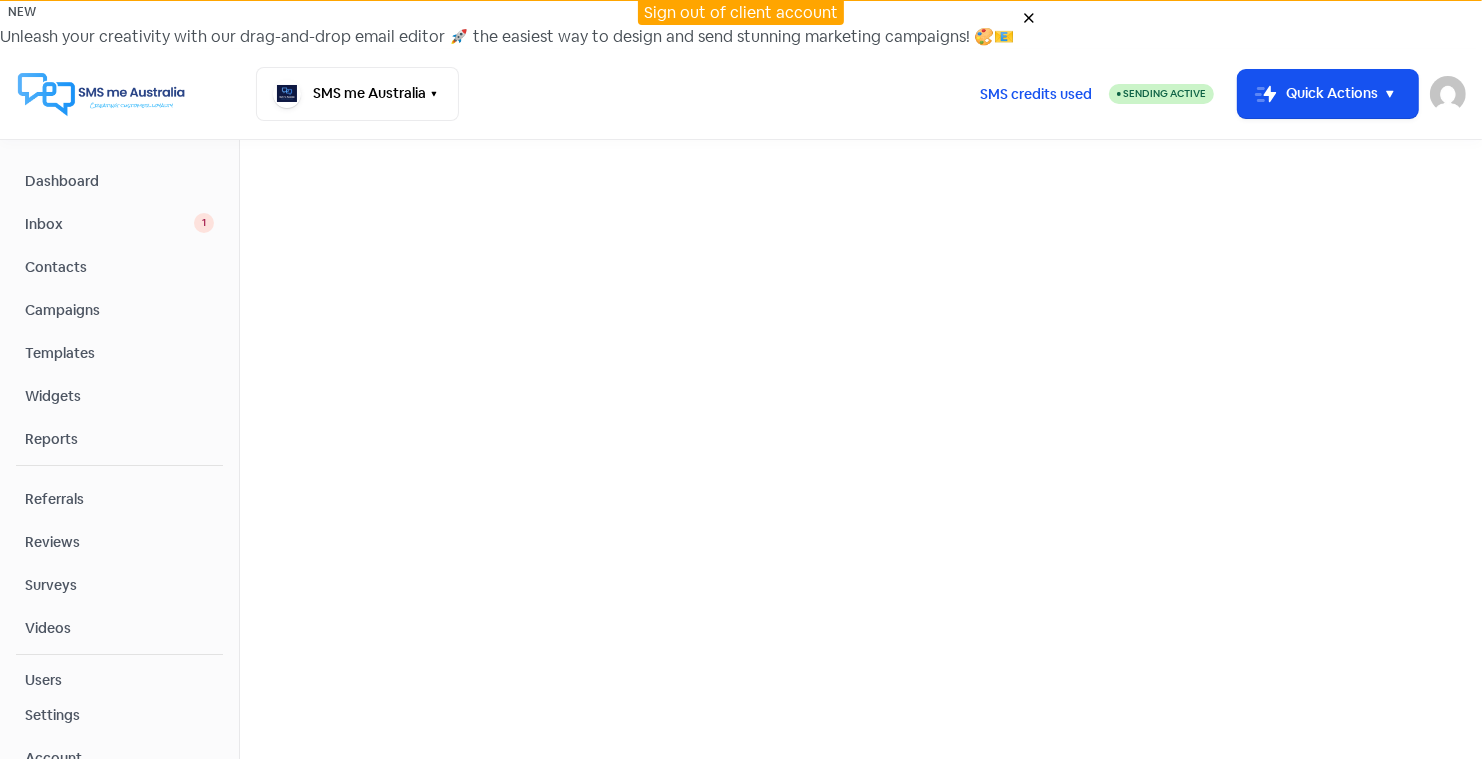 click on "Sign out of client account" at bounding box center [741, 12] 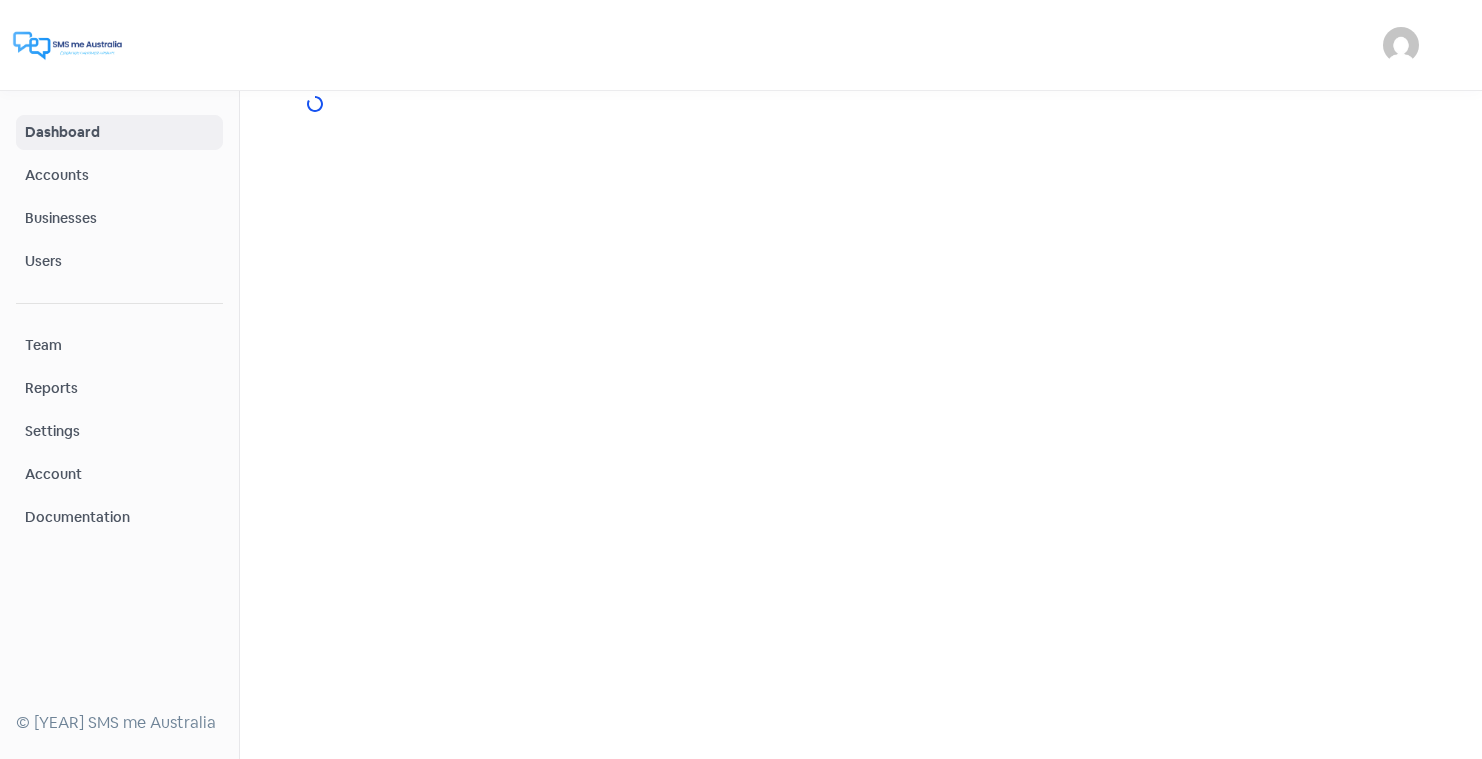 scroll, scrollTop: 0, scrollLeft: 0, axis: both 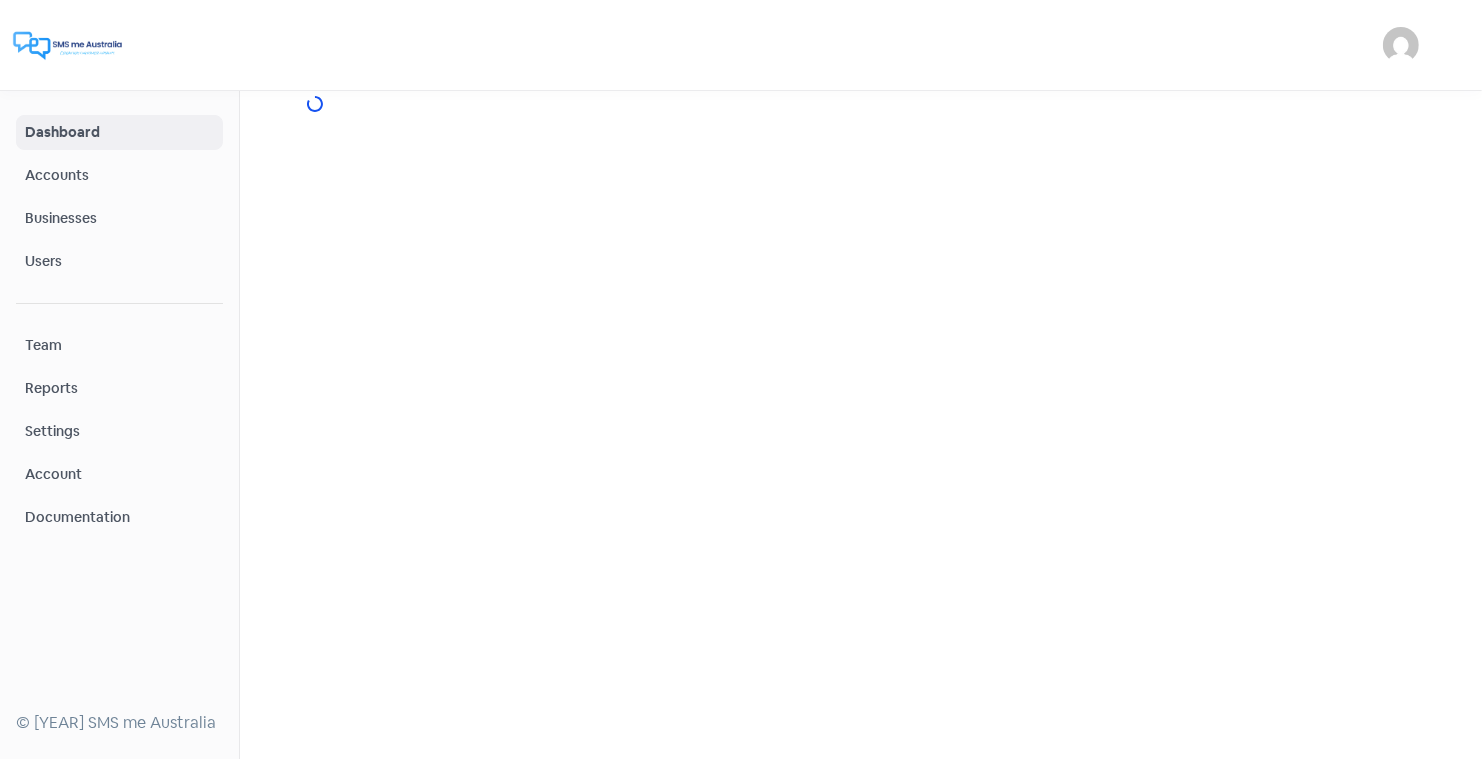 click on "Businesses" at bounding box center [119, 218] 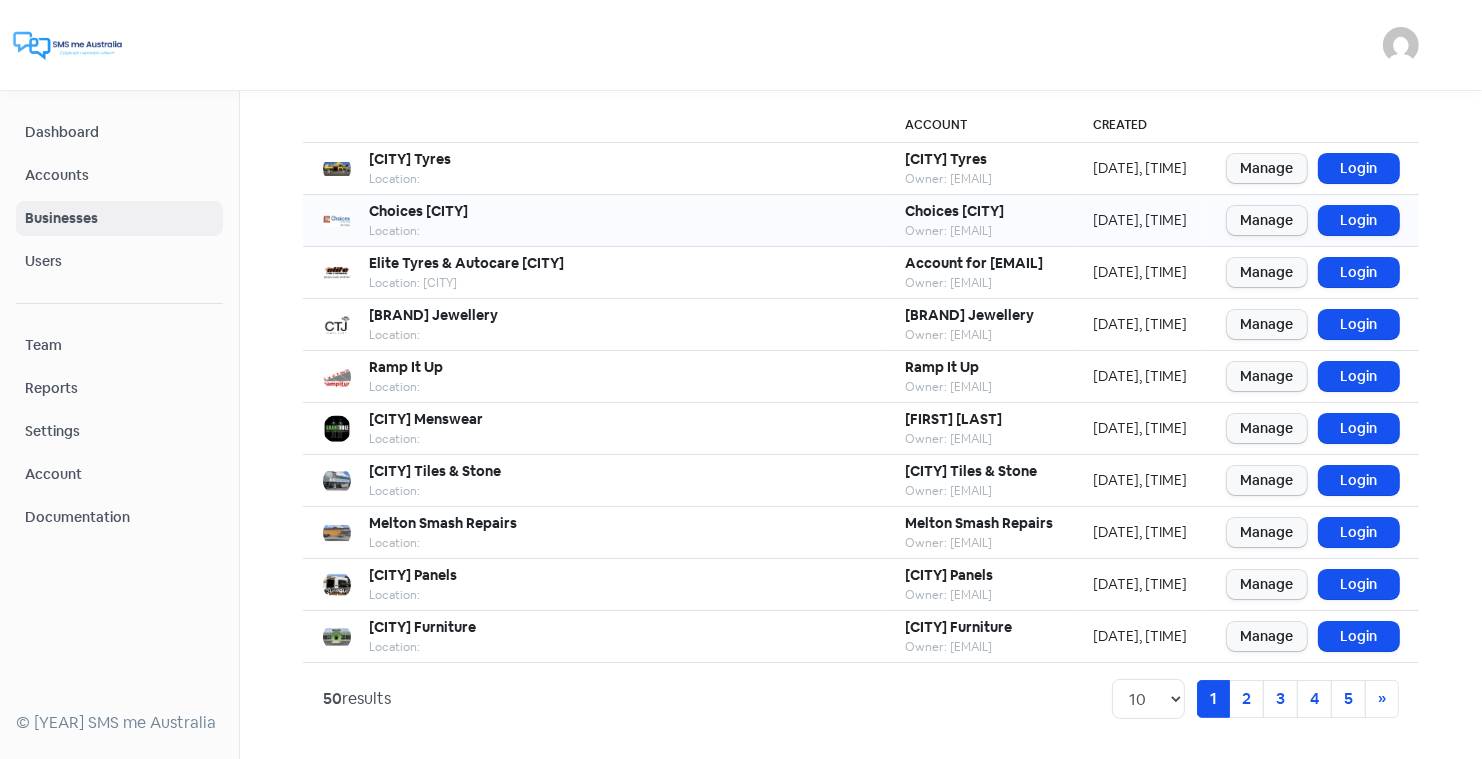 scroll, scrollTop: 243, scrollLeft: 0, axis: vertical 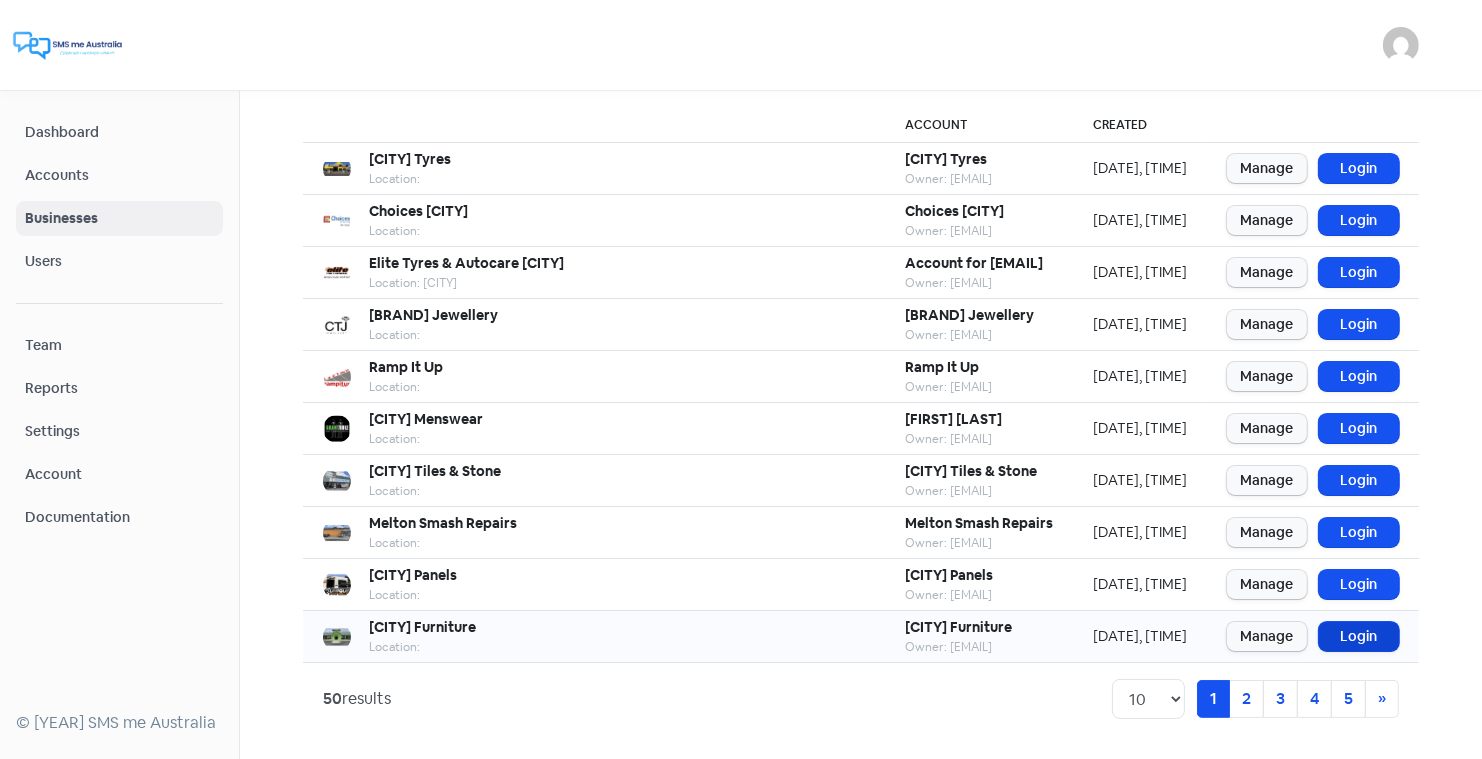 click on "Login" at bounding box center [1359, 636] 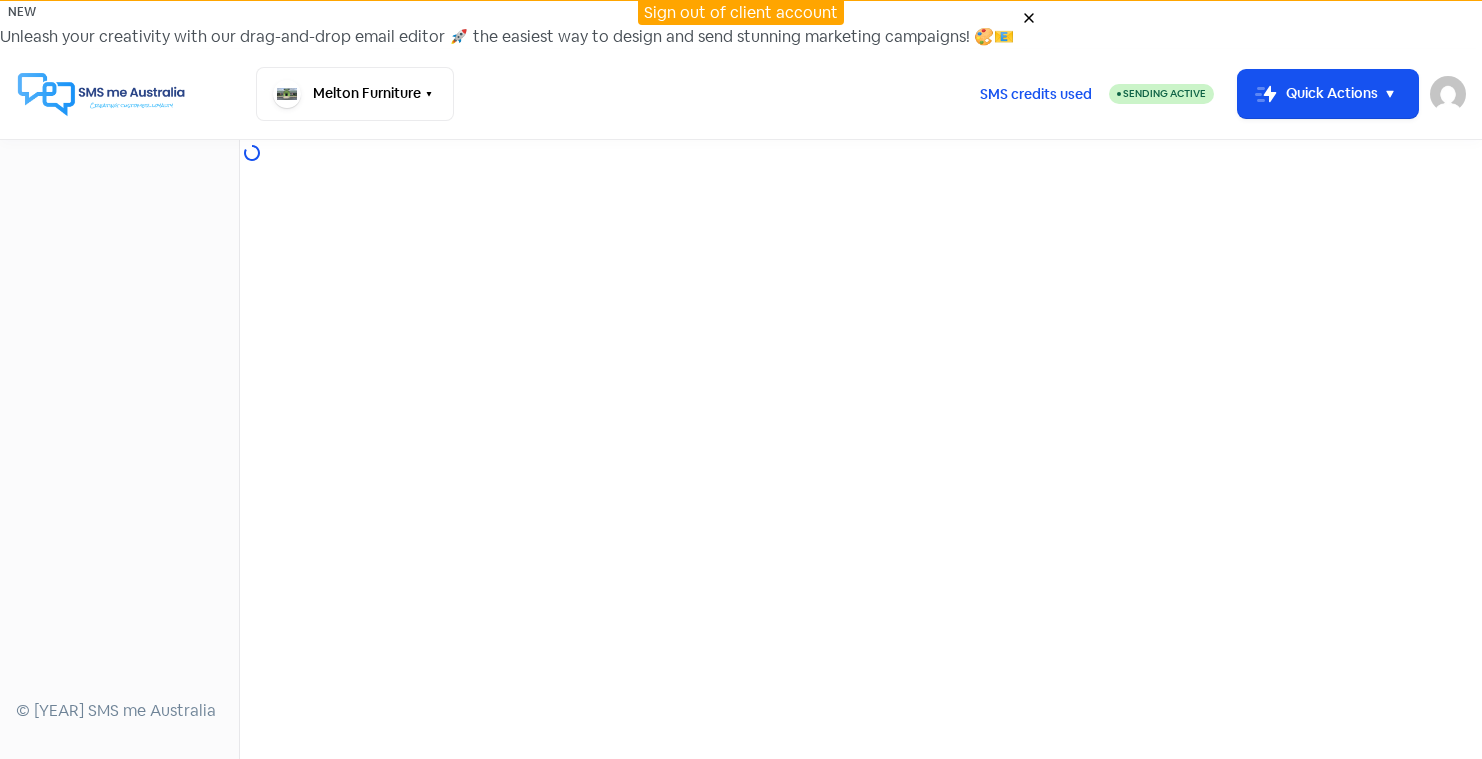 scroll, scrollTop: 0, scrollLeft: 0, axis: both 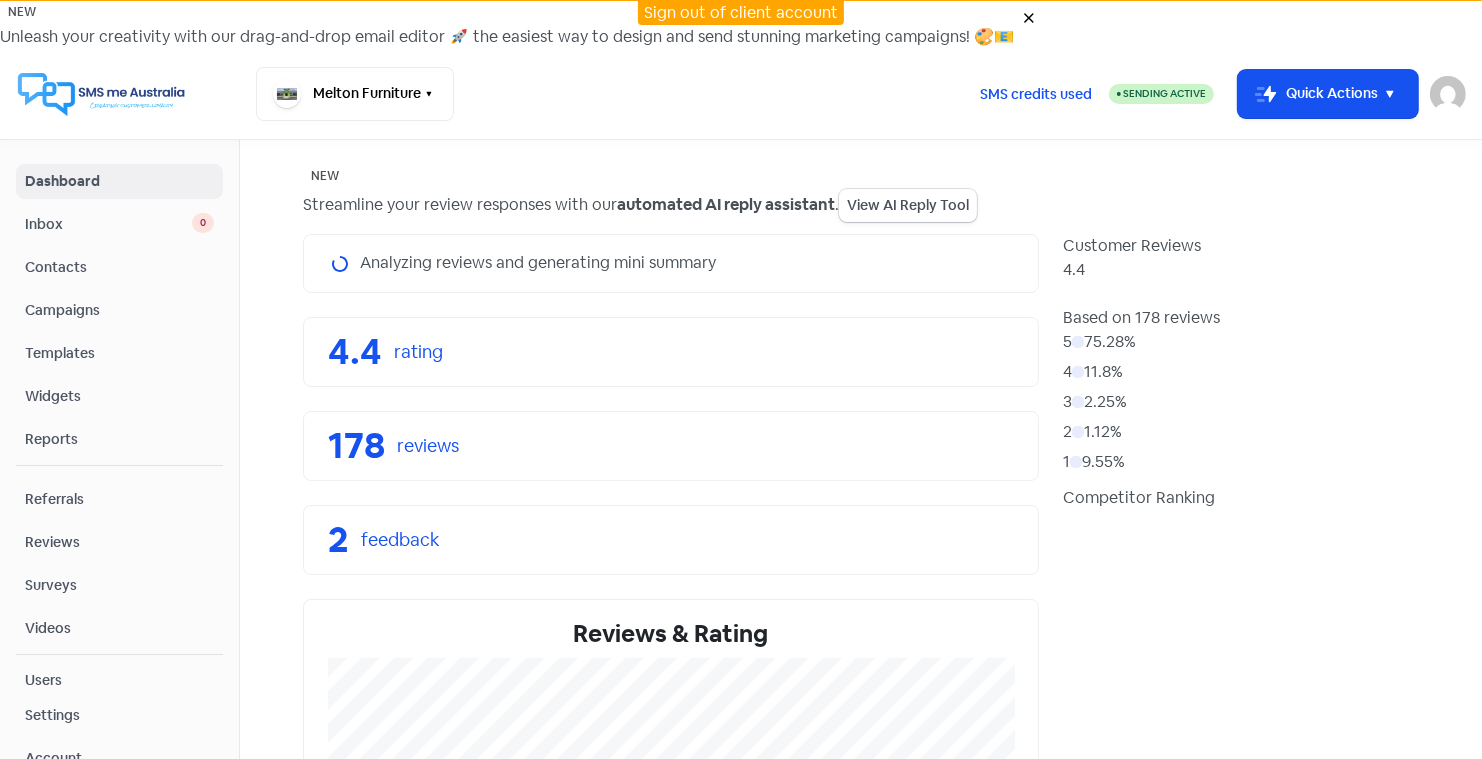 click on "Contacts" at bounding box center [119, 267] 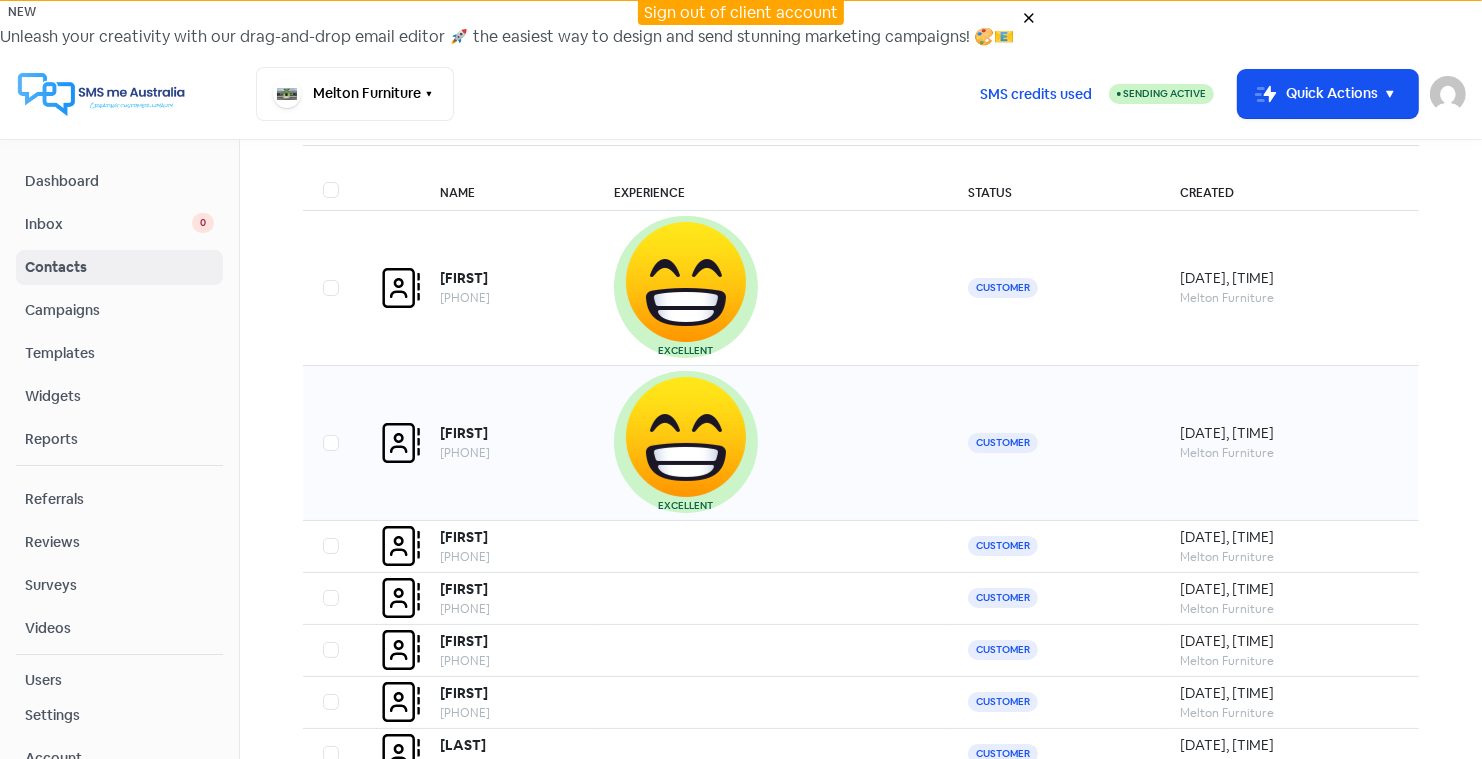 scroll, scrollTop: 181, scrollLeft: 0, axis: vertical 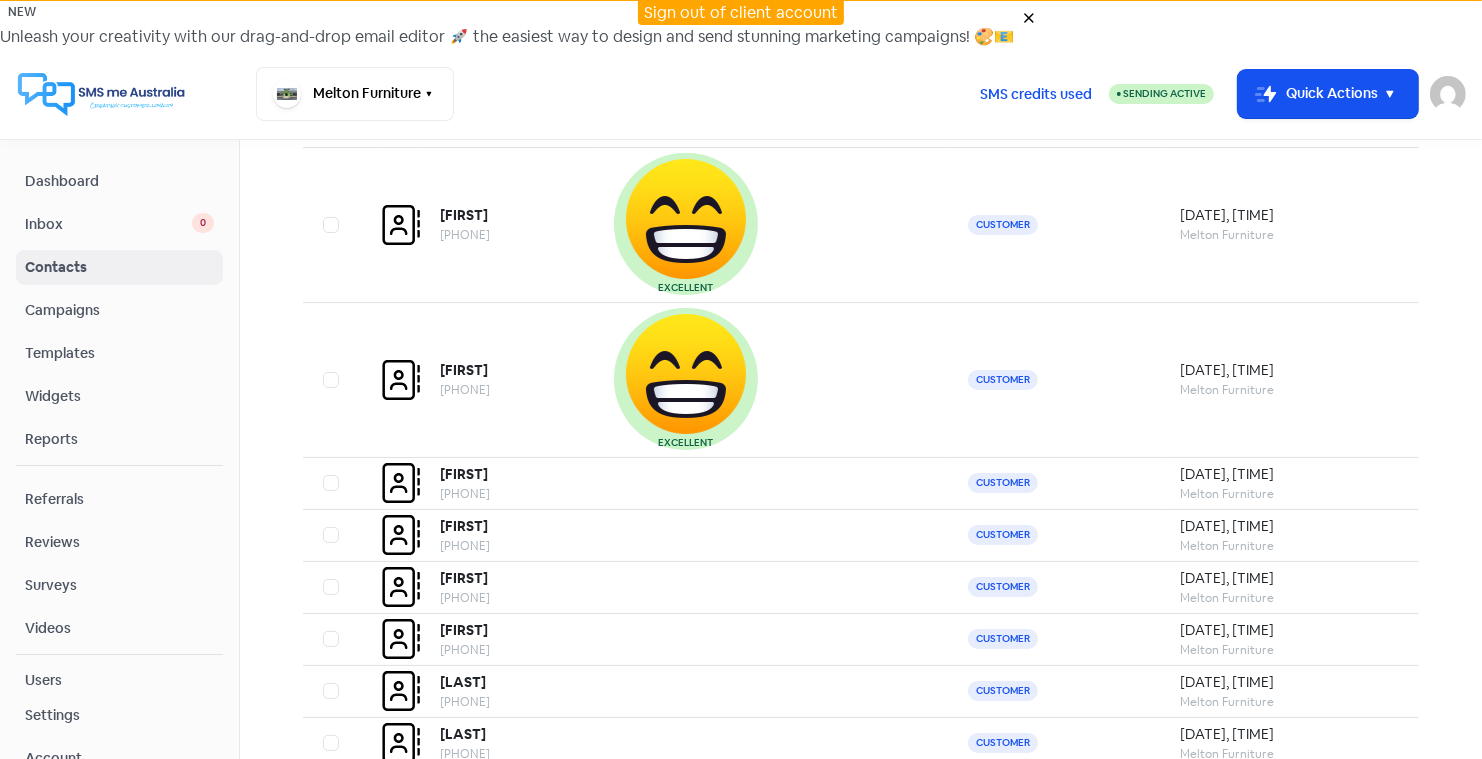 click on "Dashboard" at bounding box center (119, 181) 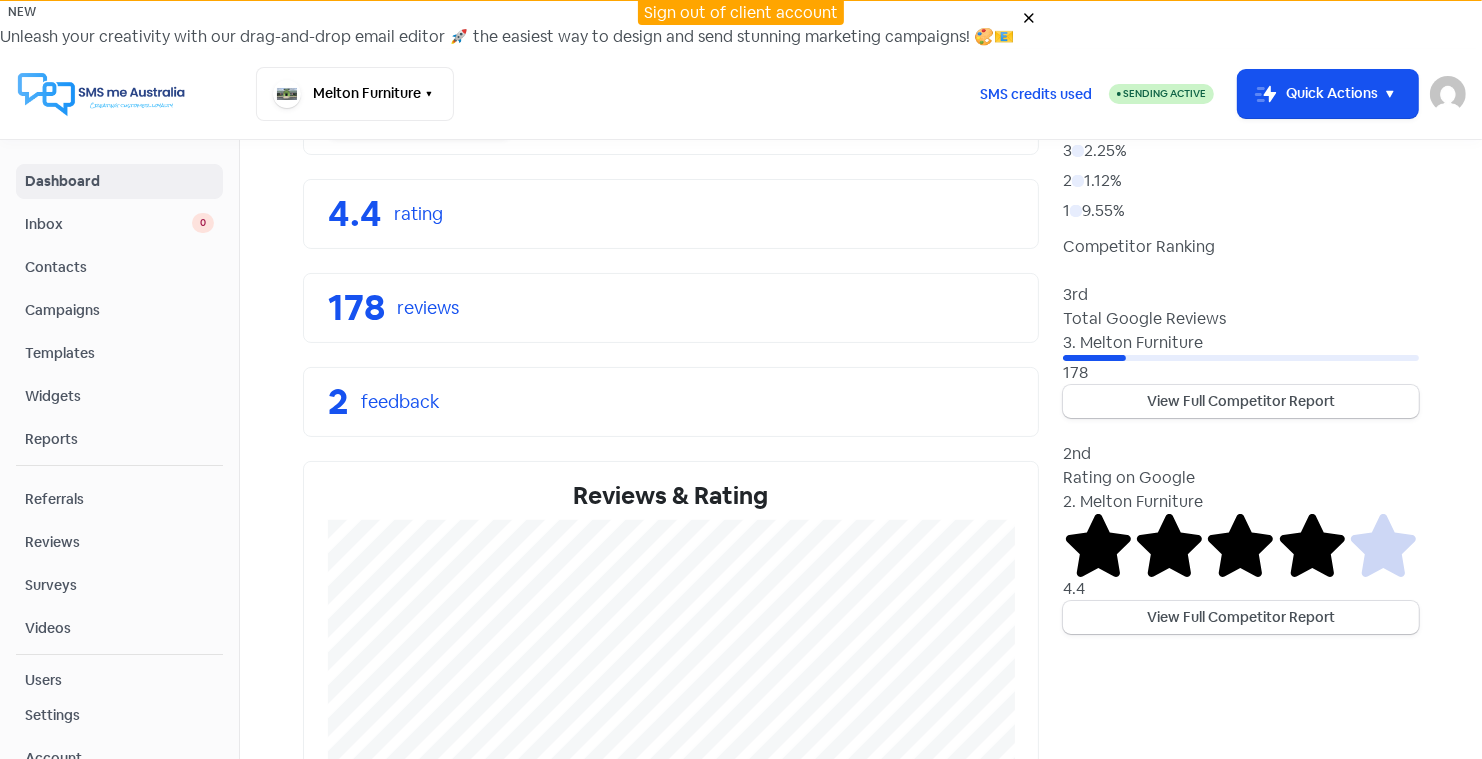 scroll, scrollTop: 281, scrollLeft: 0, axis: vertical 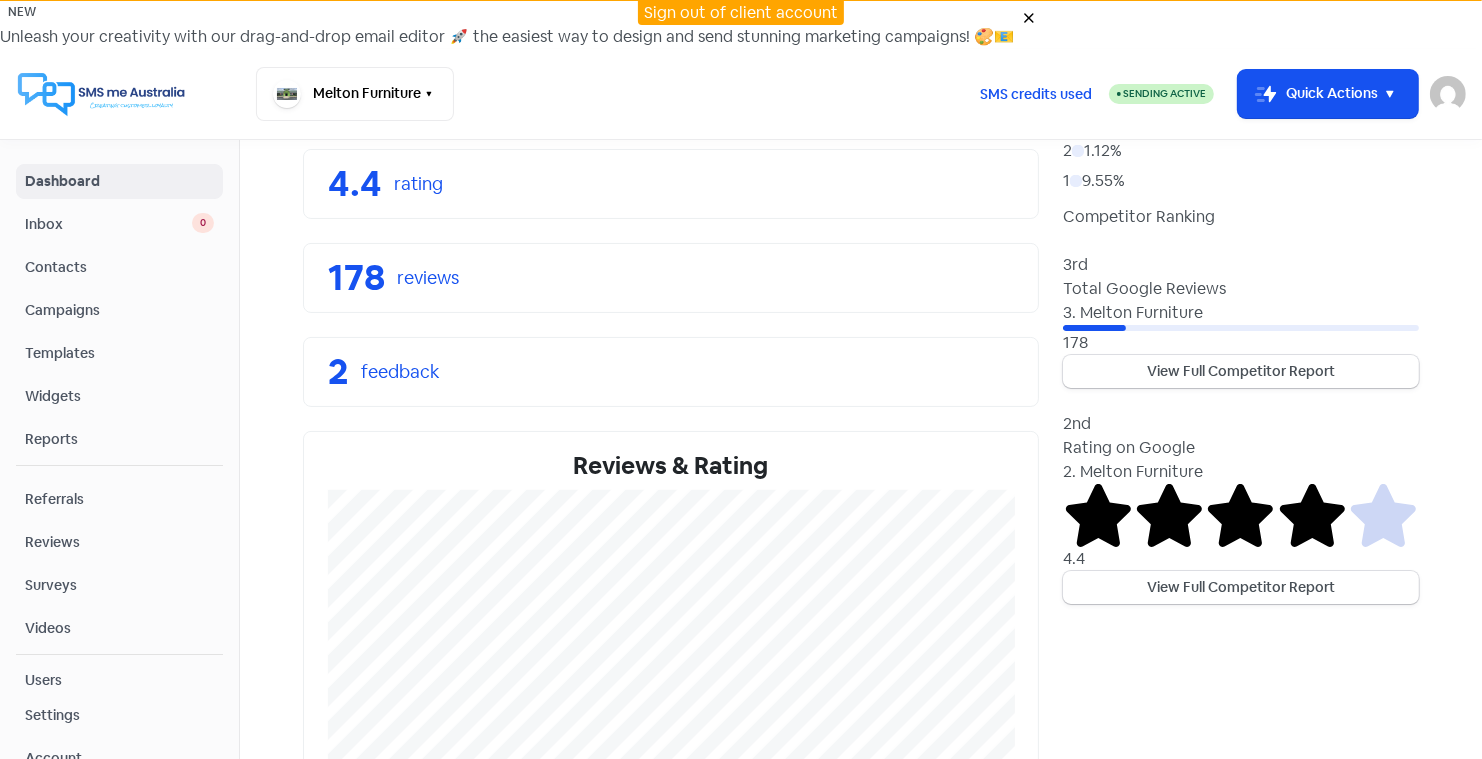 click on "Reviews" at bounding box center (119, 542) 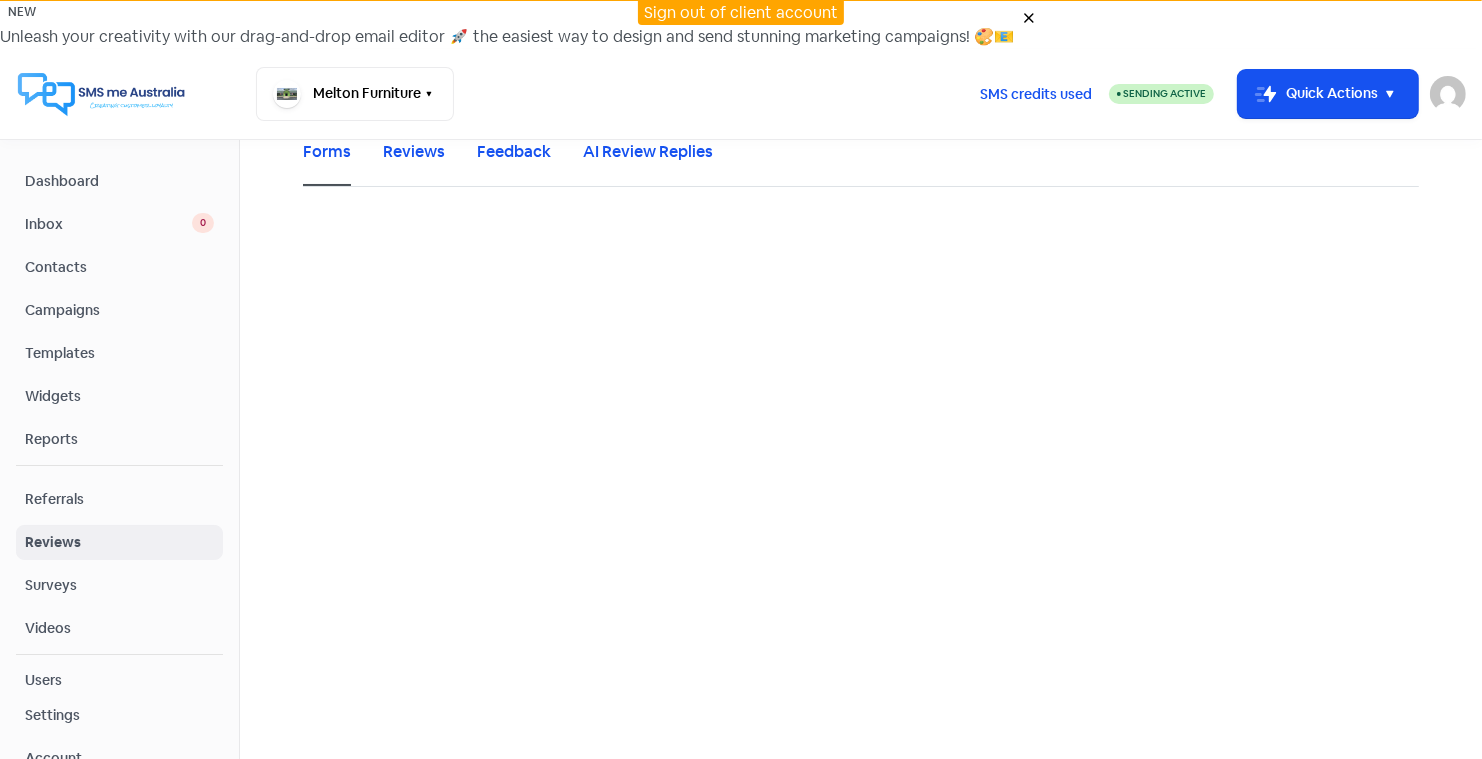 scroll, scrollTop: 0, scrollLeft: 0, axis: both 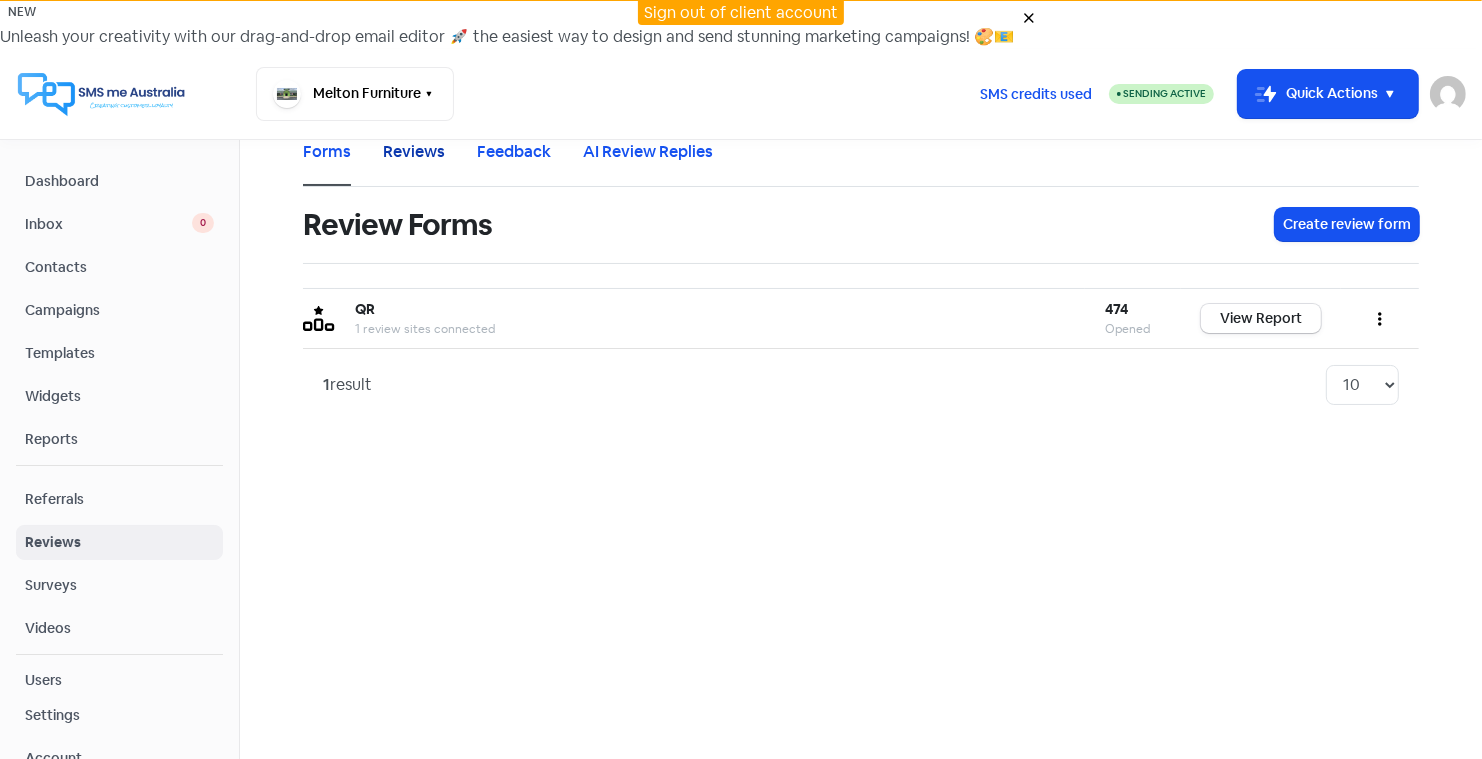 click on "Reviews" at bounding box center [414, 152] 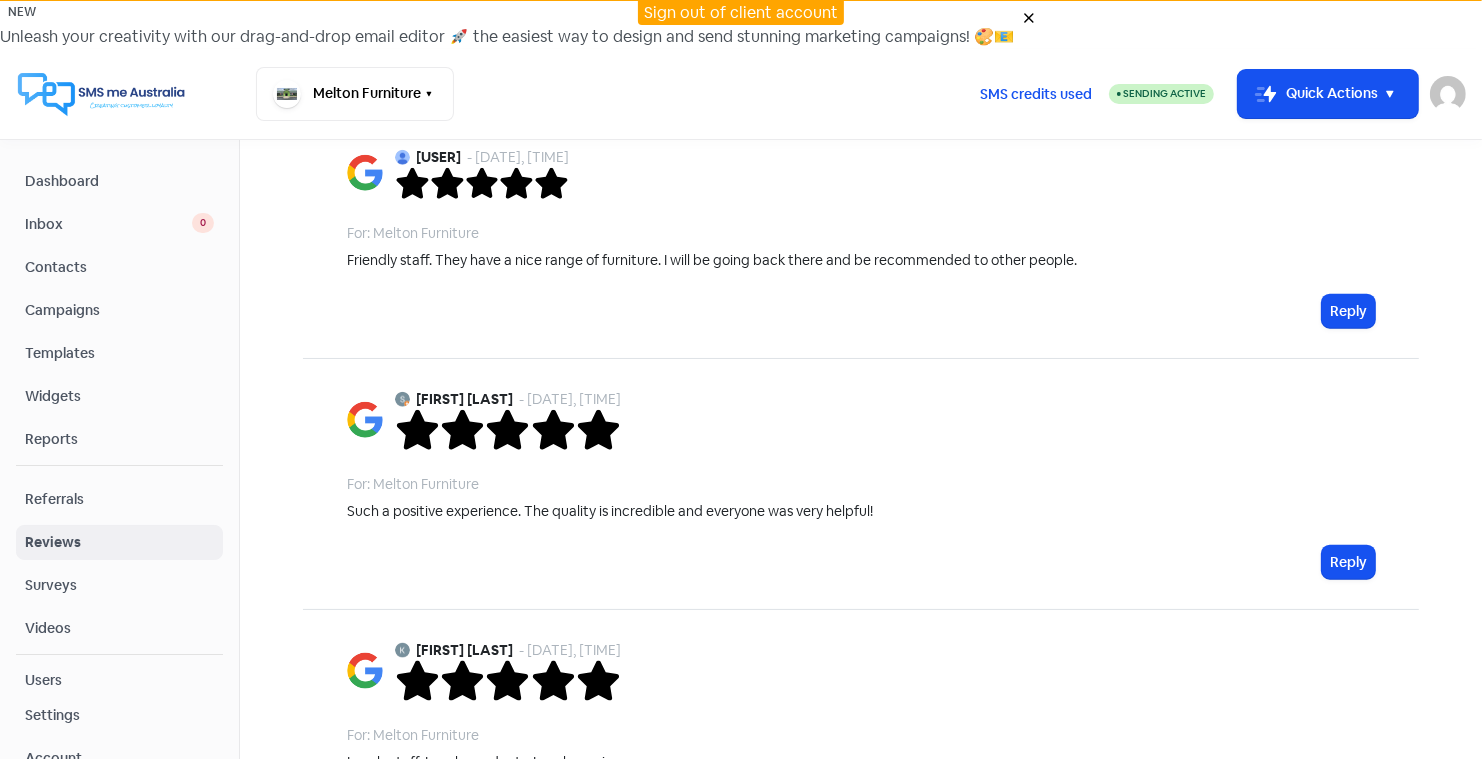 scroll, scrollTop: 2082, scrollLeft: 0, axis: vertical 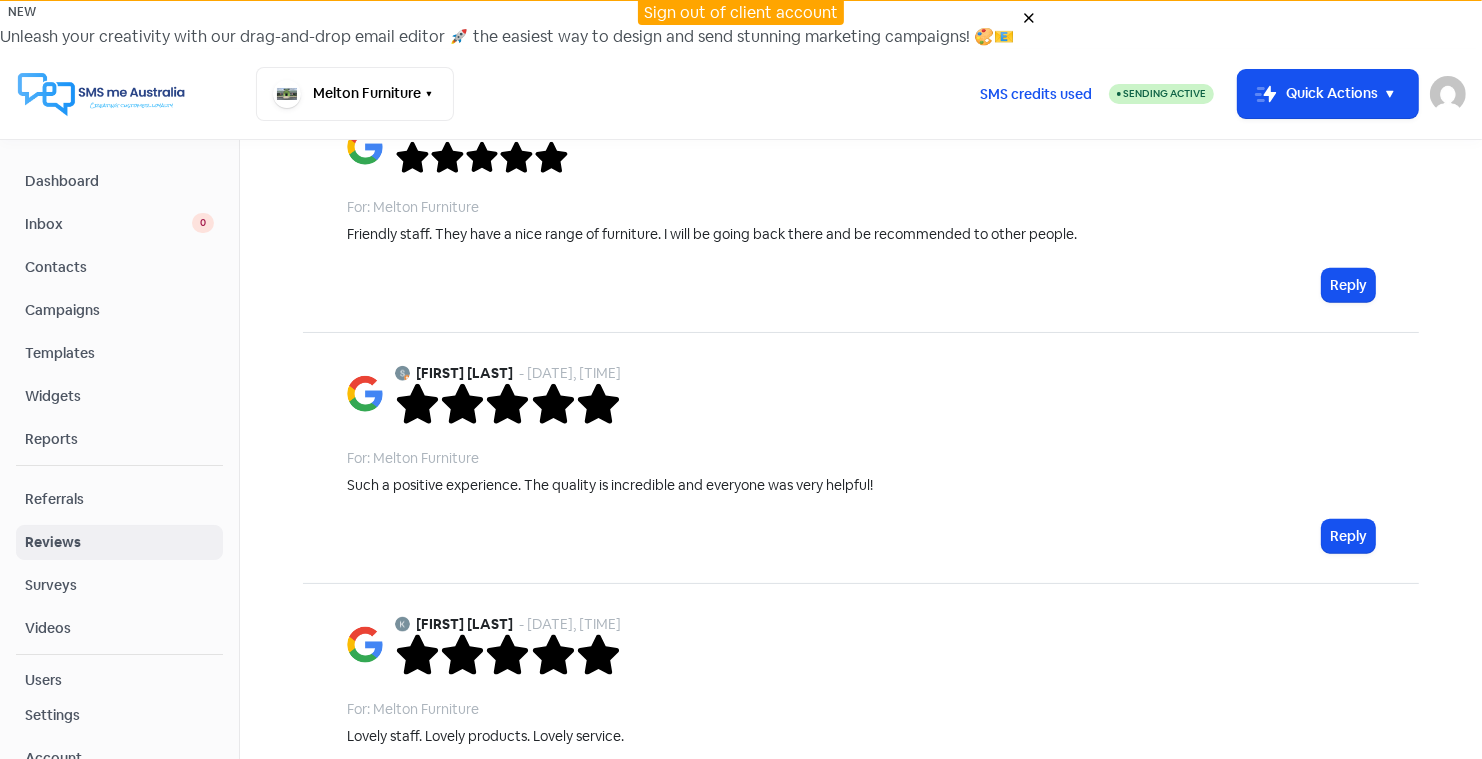 click on "3" at bounding box center [1203, 871] 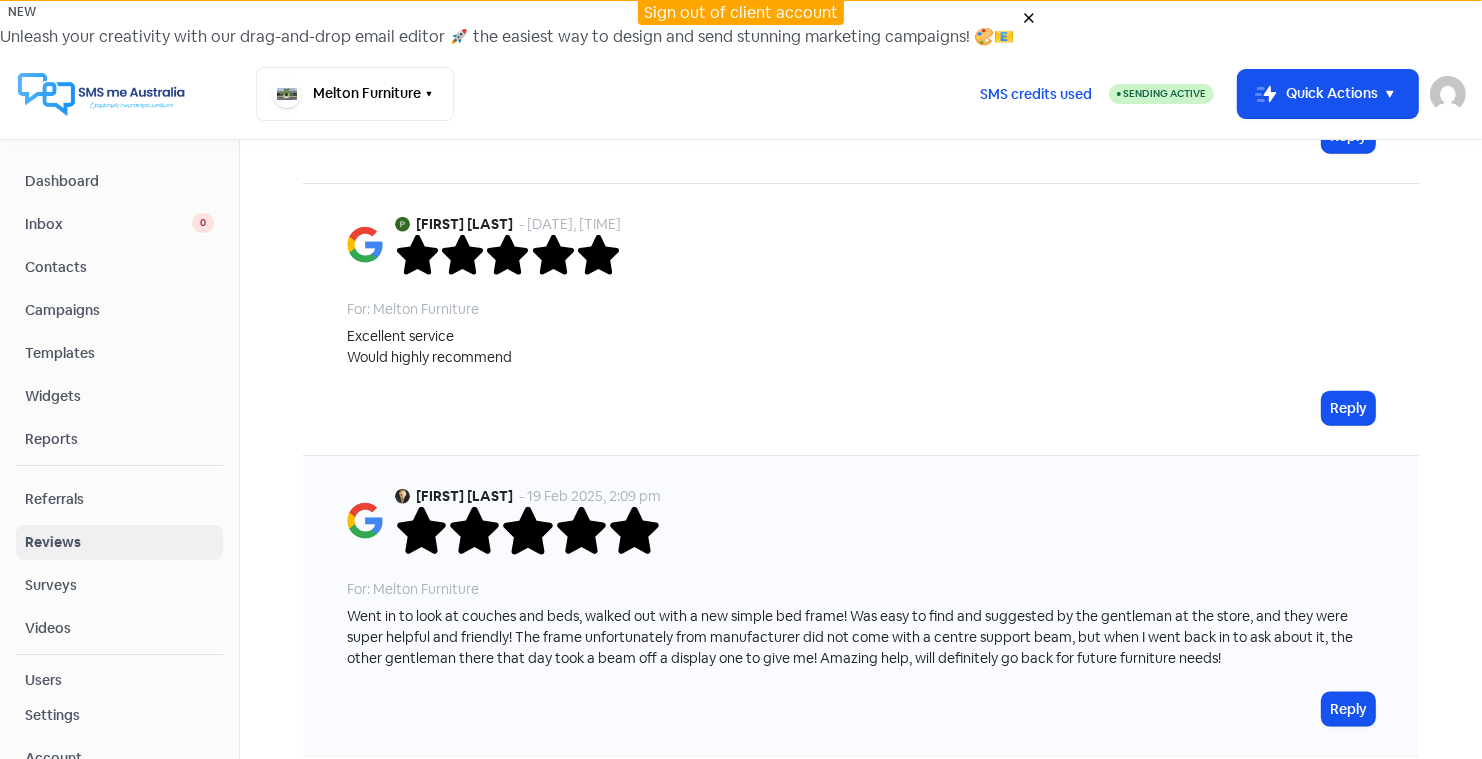 scroll, scrollTop: 1977, scrollLeft: 0, axis: vertical 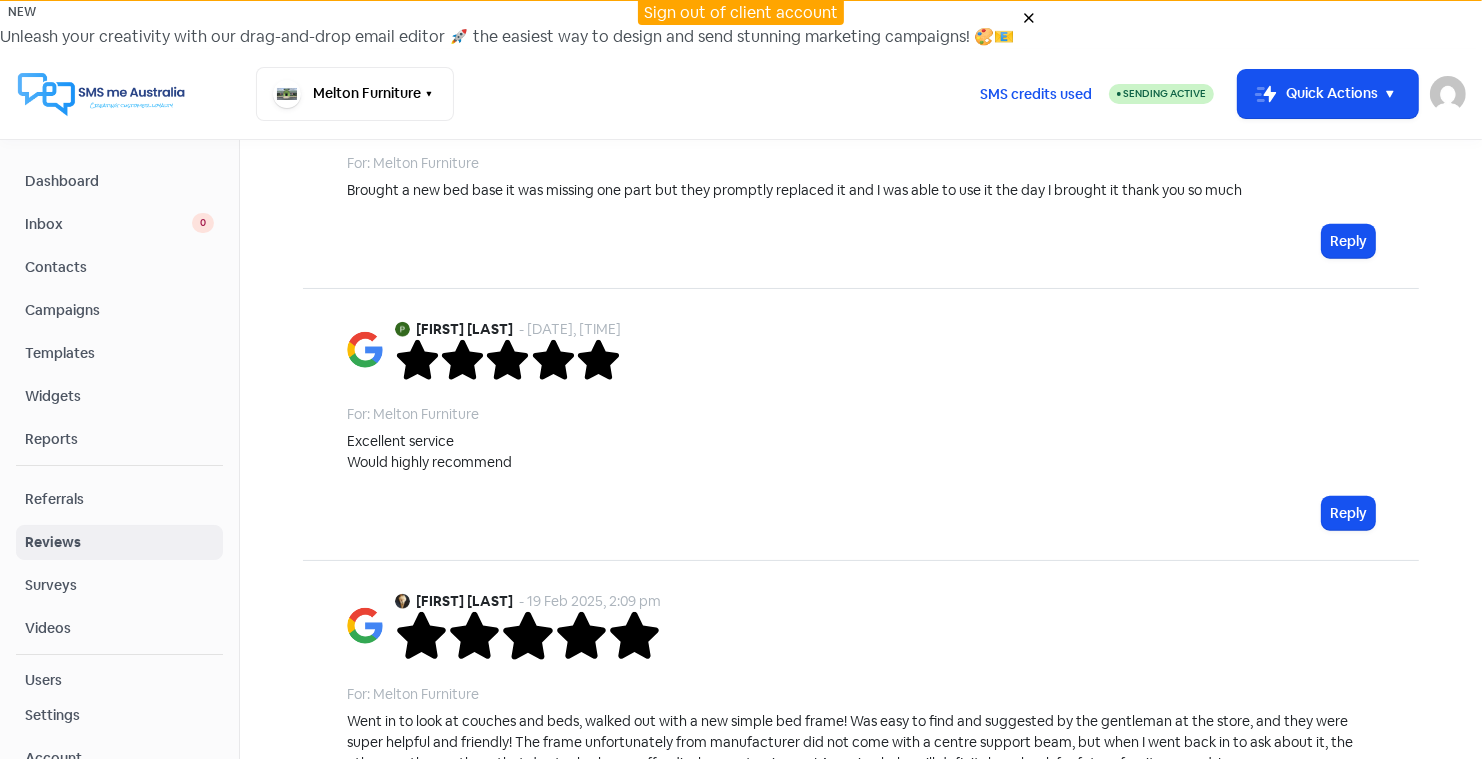 click on "5" at bounding box center [1135, 898] 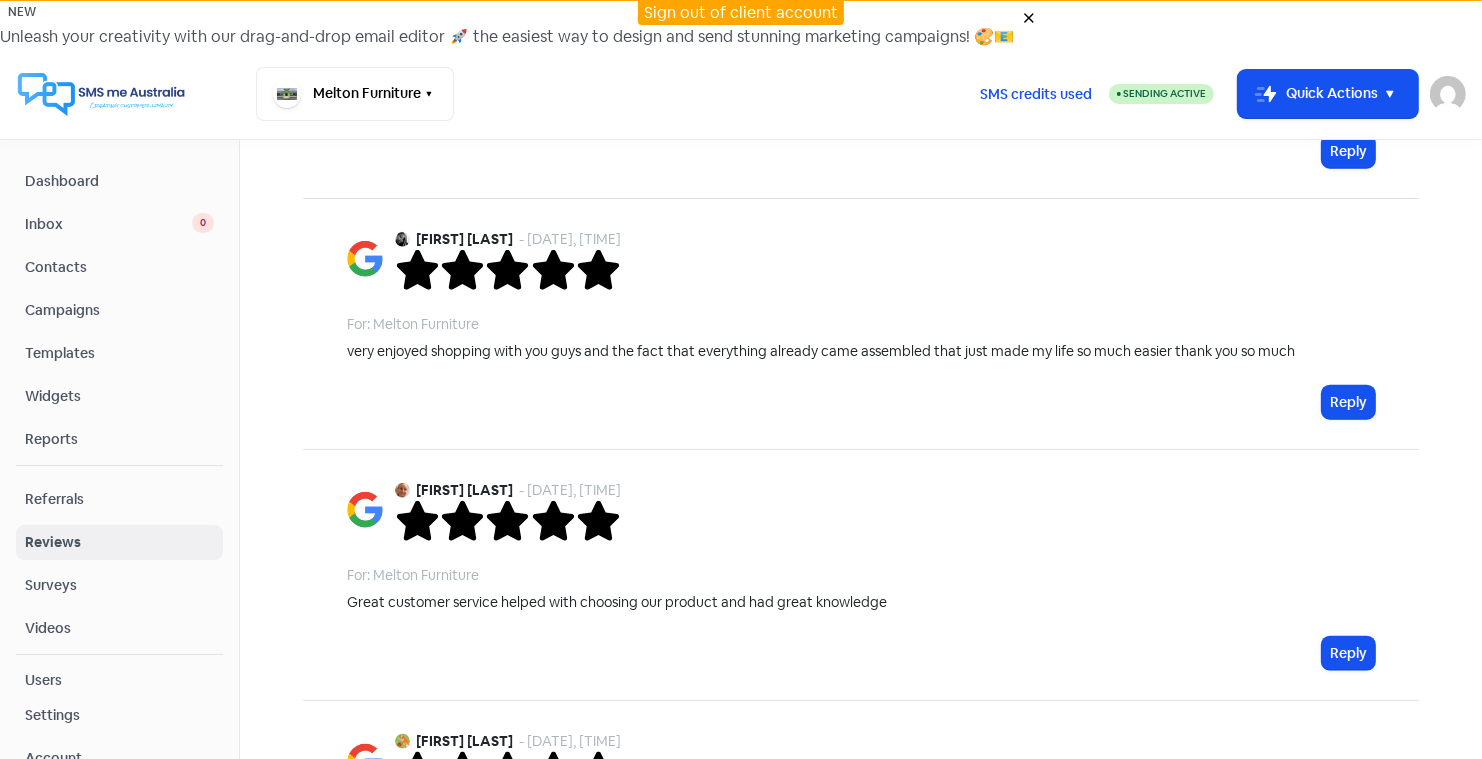 scroll, scrollTop: 2124, scrollLeft: 0, axis: vertical 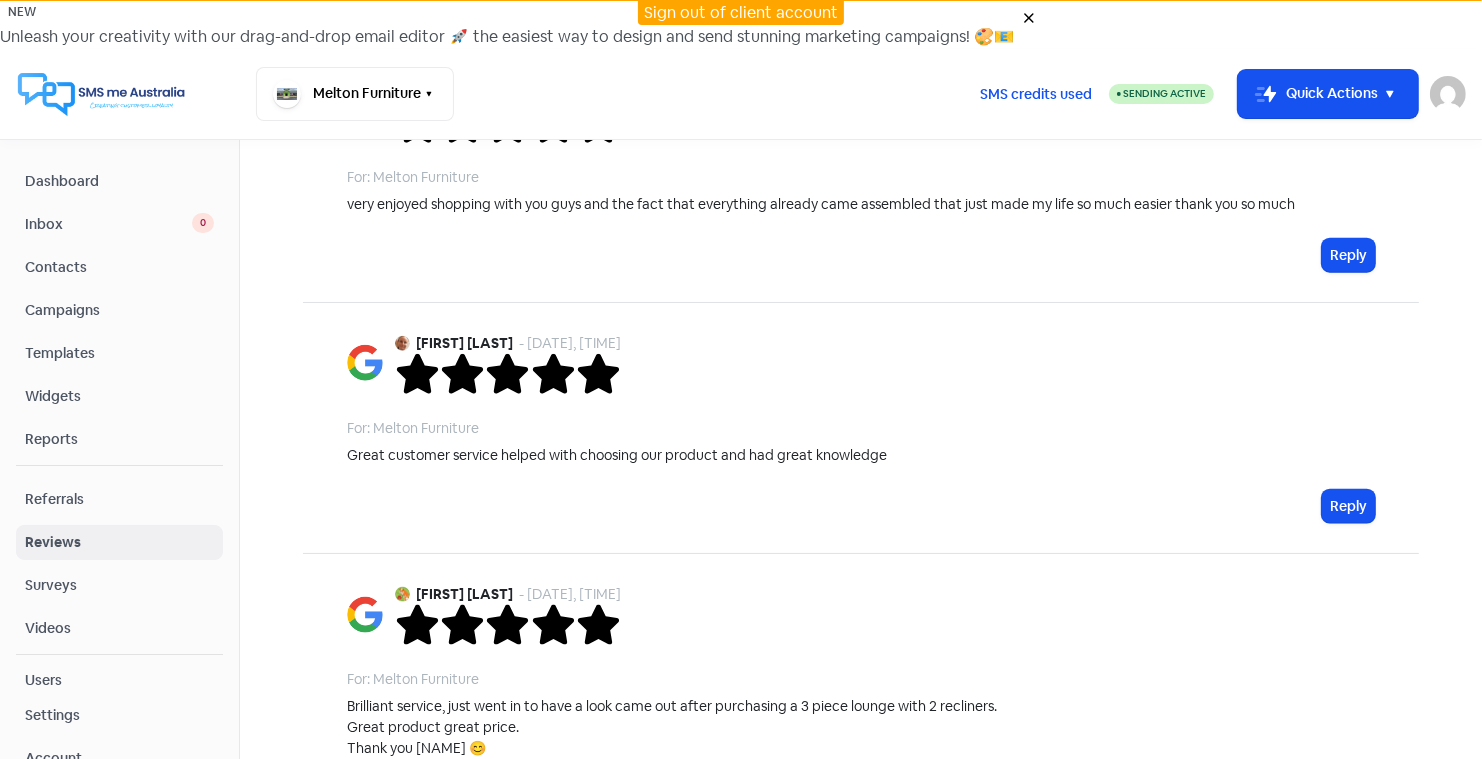 click on "7" at bounding box center [1067, 883] 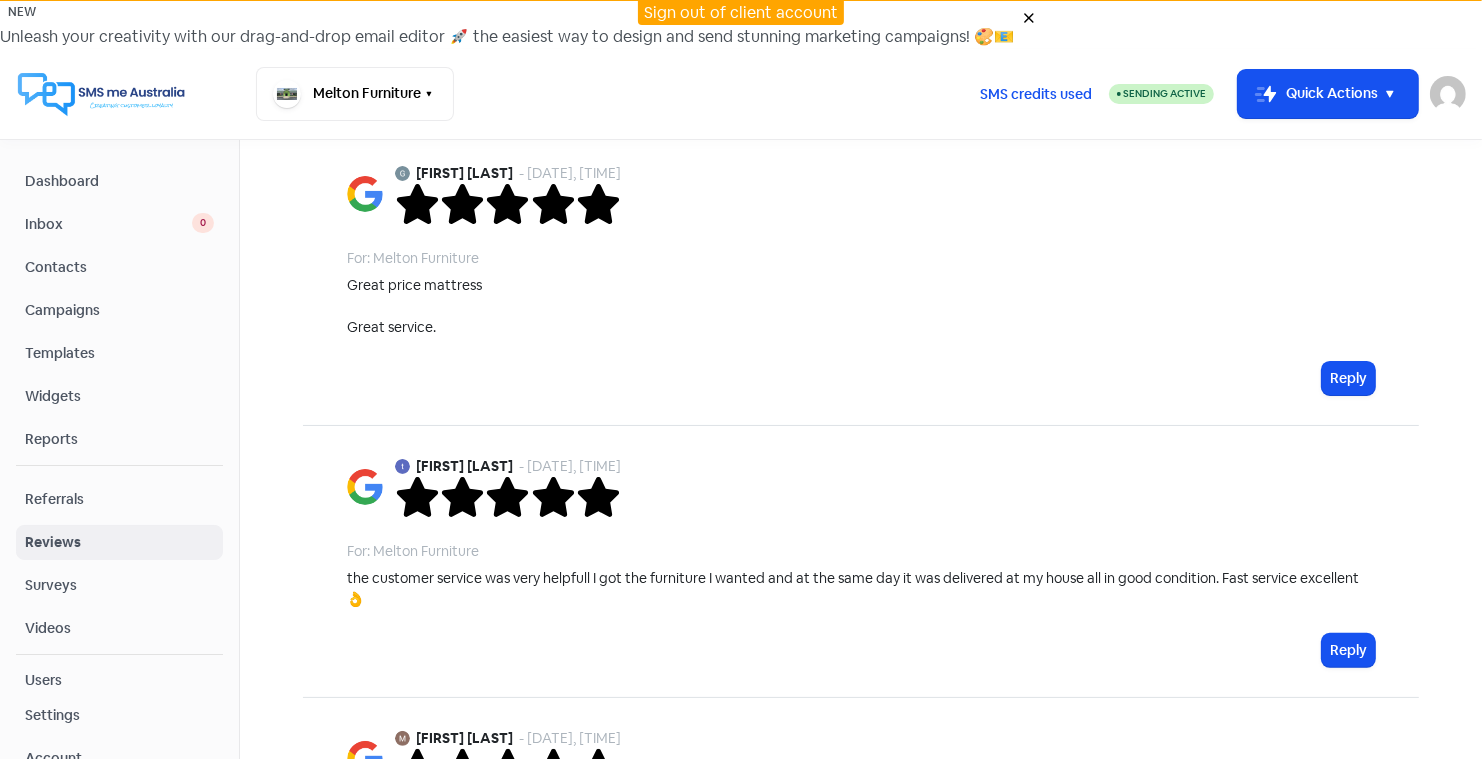 scroll, scrollTop: 0, scrollLeft: 0, axis: both 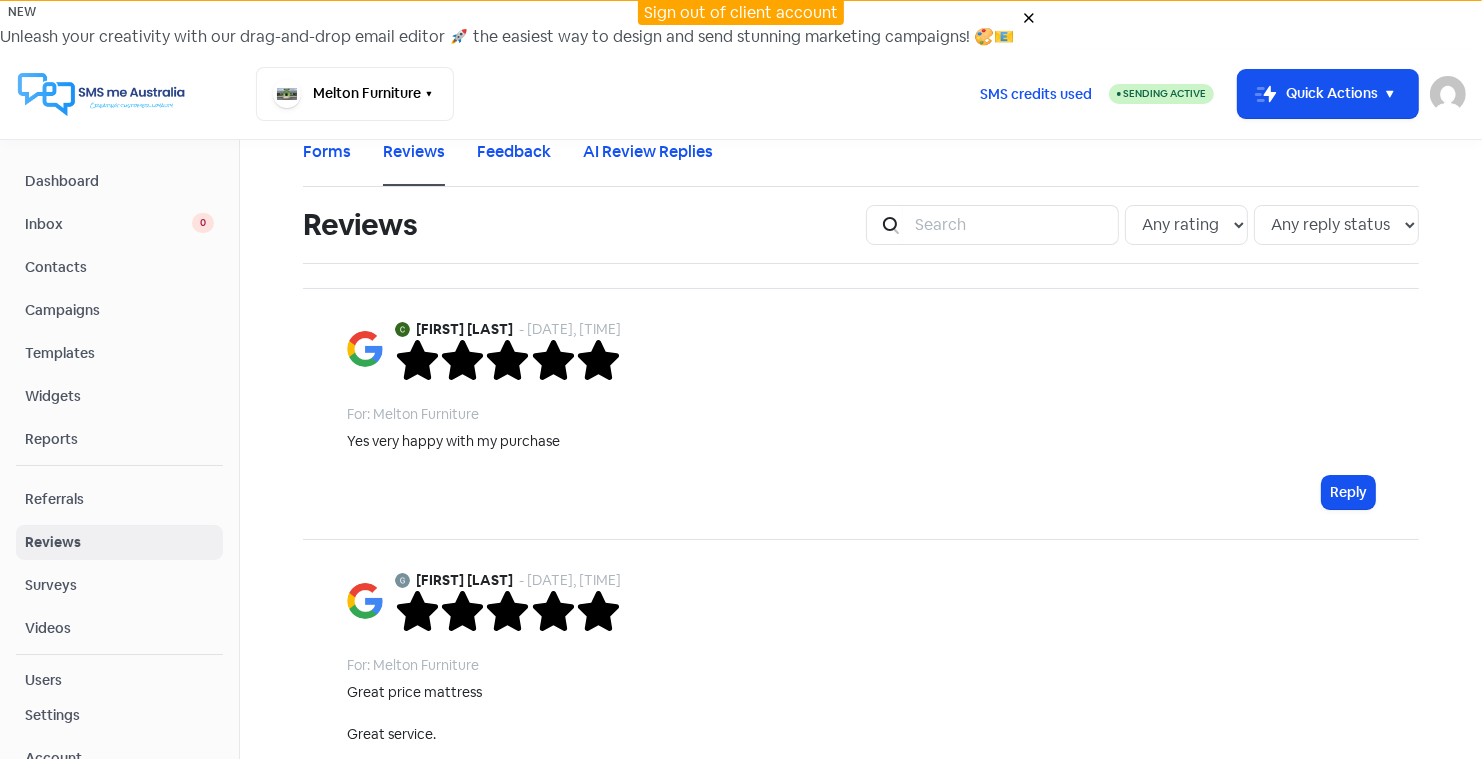 click on "Dashboard" at bounding box center (119, 181) 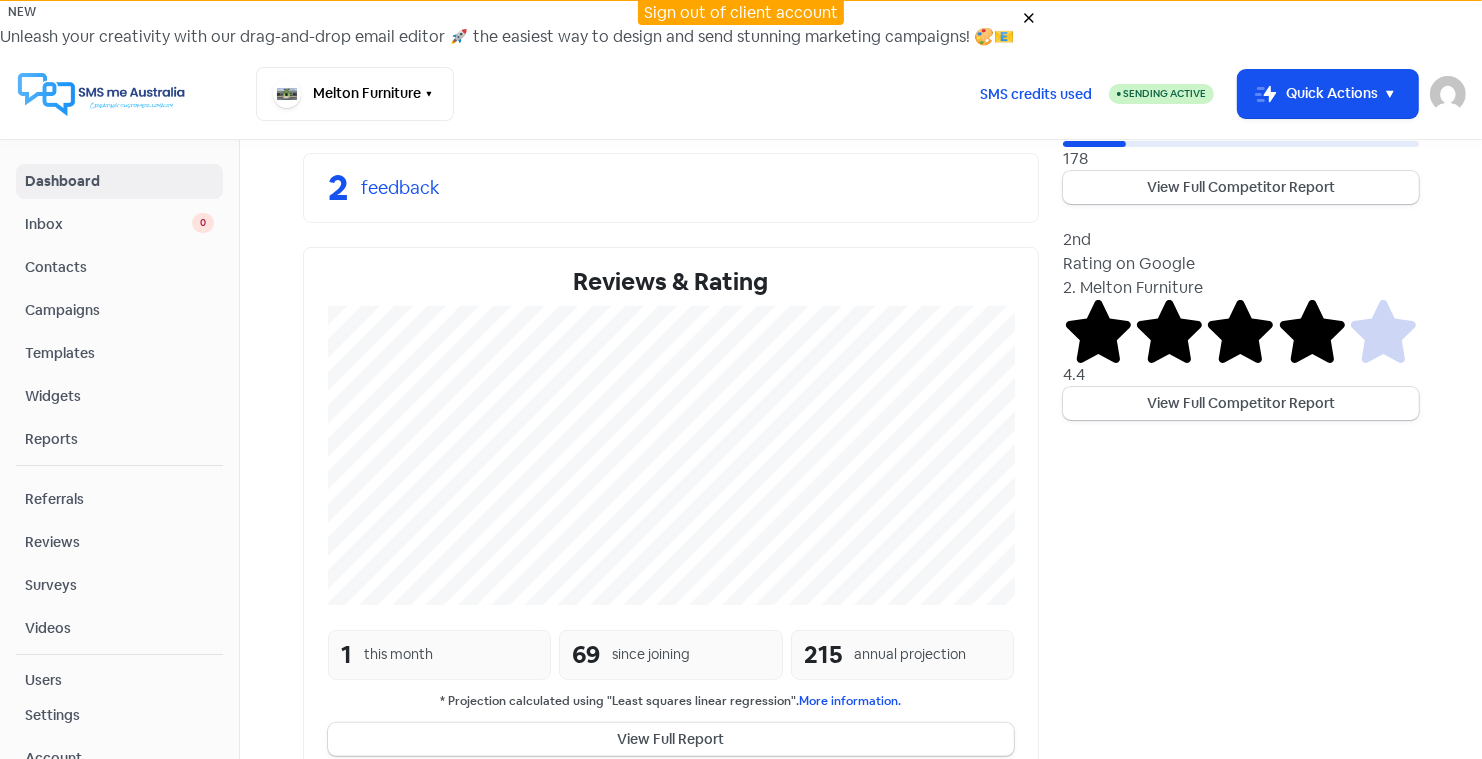 scroll, scrollTop: 495, scrollLeft: 0, axis: vertical 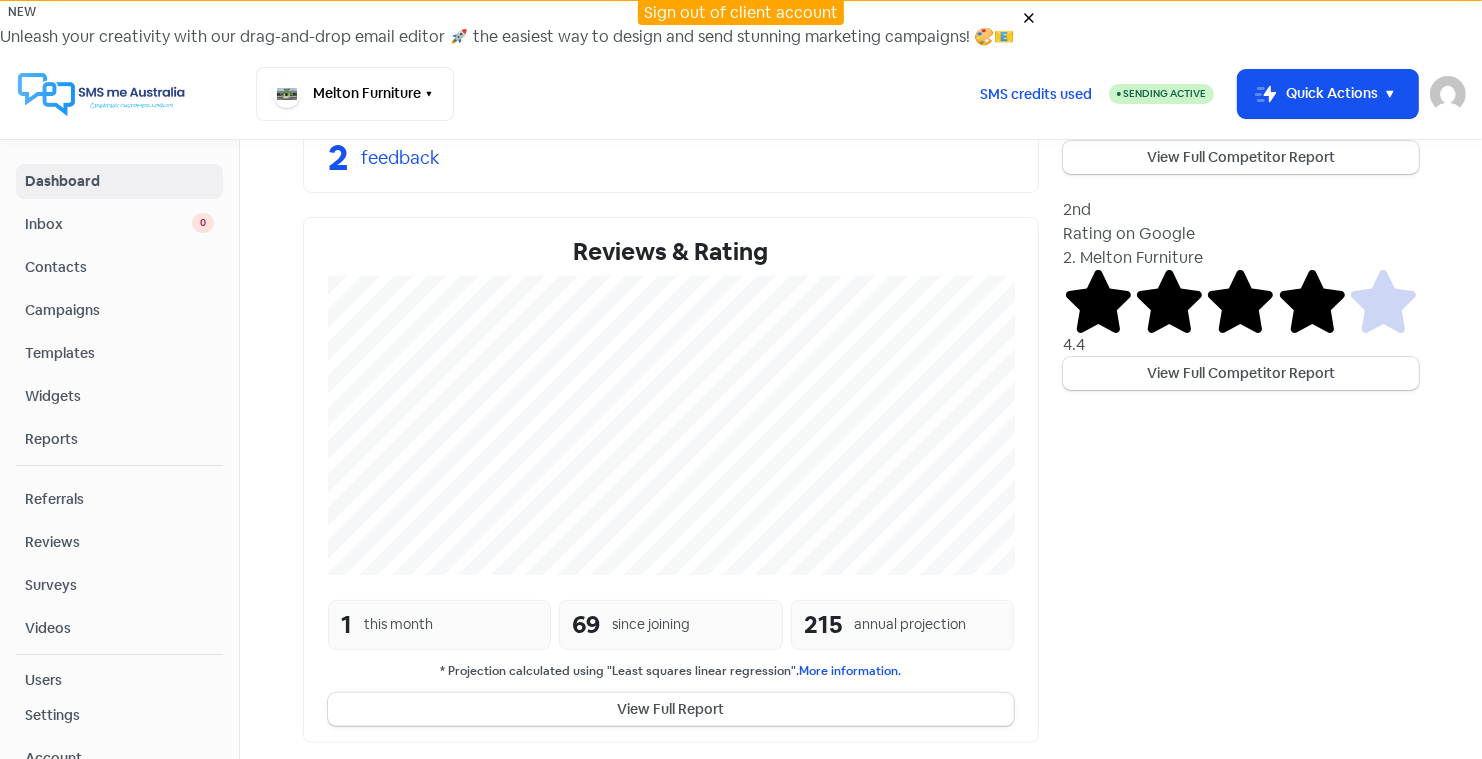 click on "Referrals" at bounding box center (119, 499) 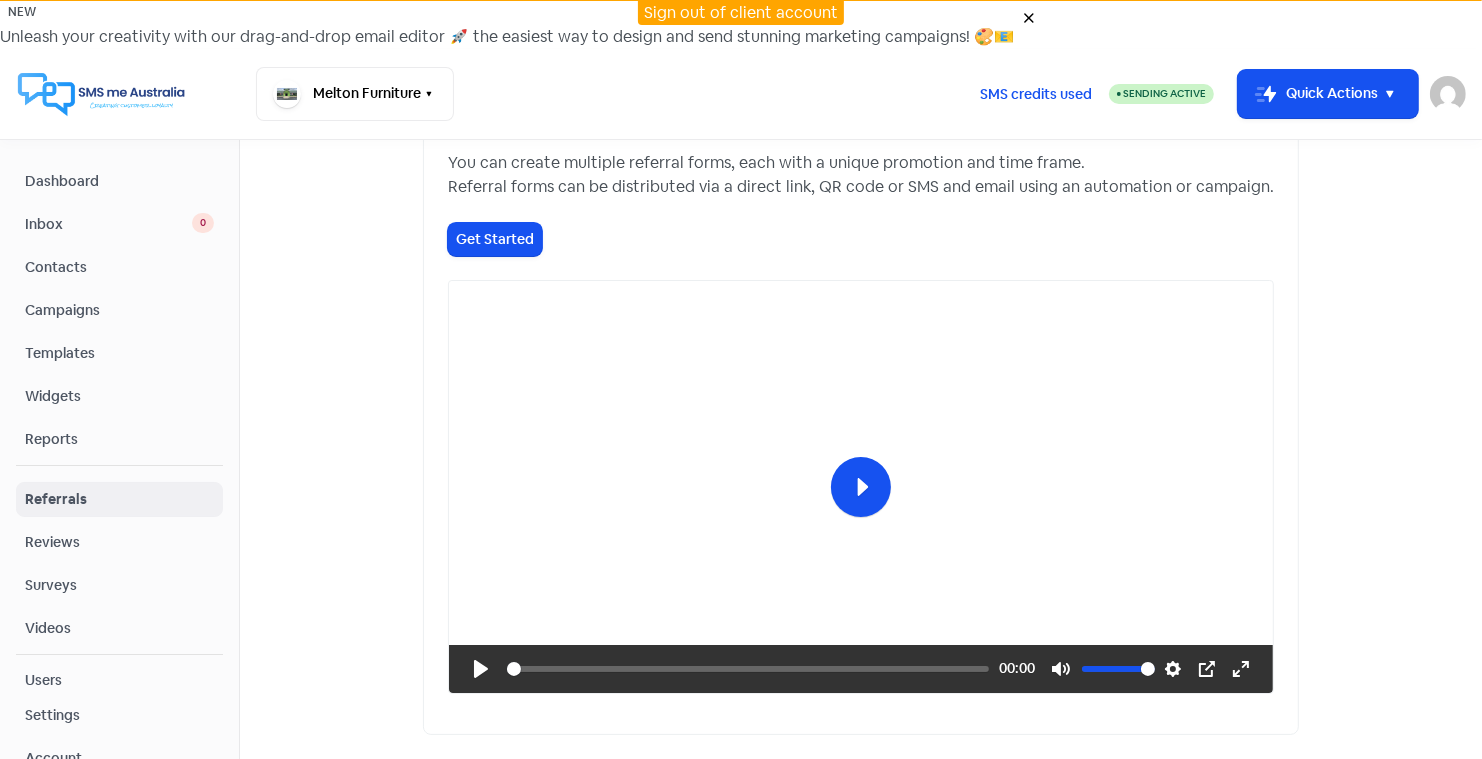 scroll, scrollTop: 0, scrollLeft: 0, axis: both 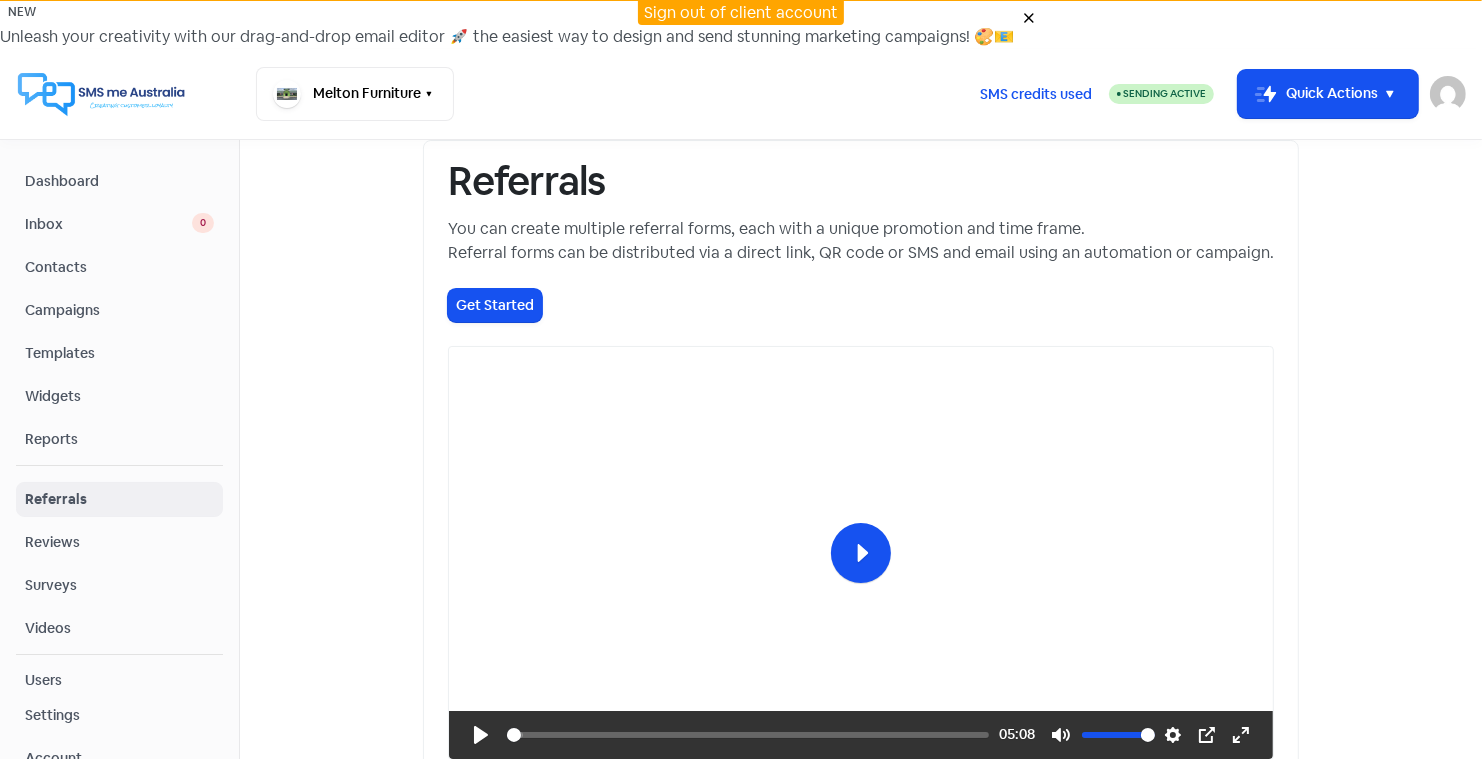 click on "Reviews" at bounding box center [119, 542] 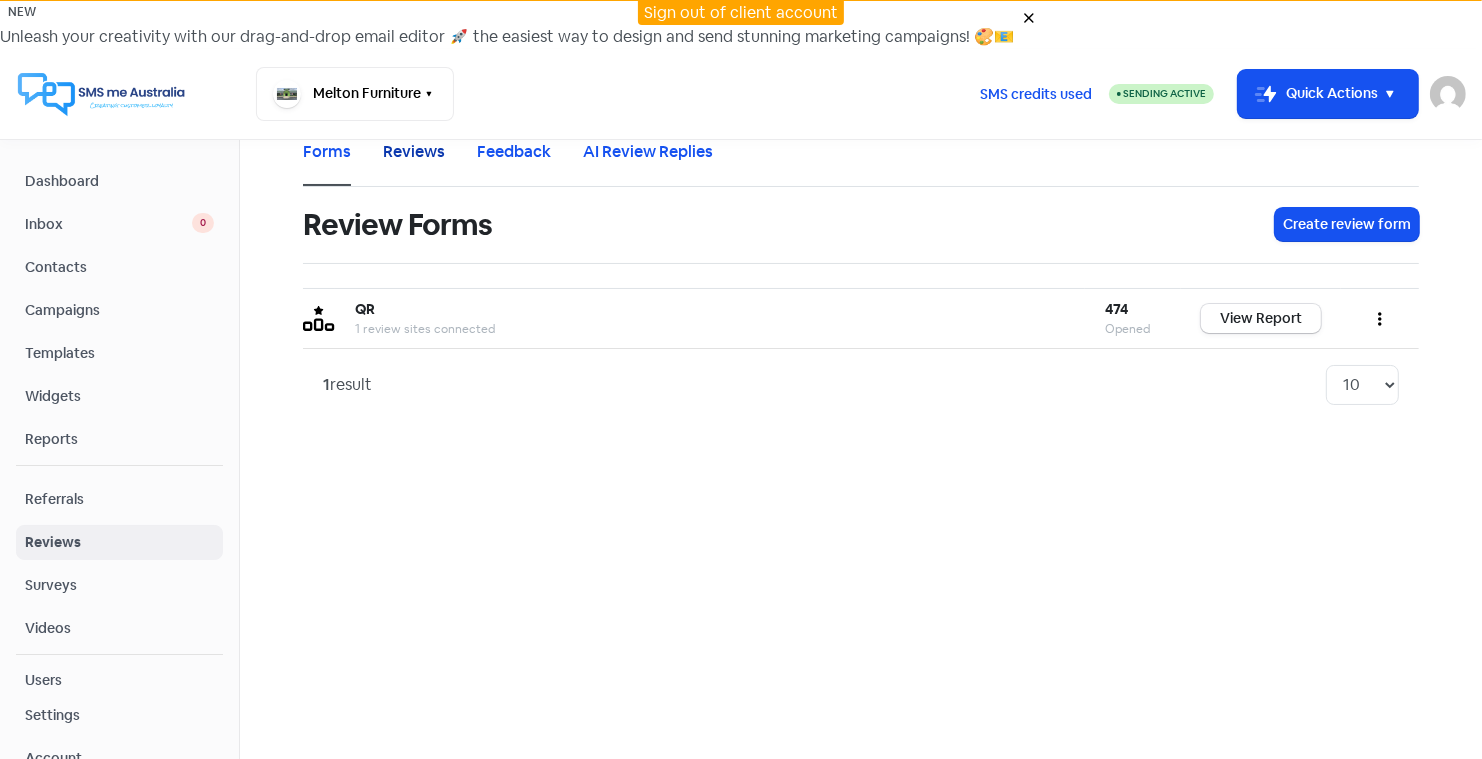 click on "Reviews" at bounding box center [414, 152] 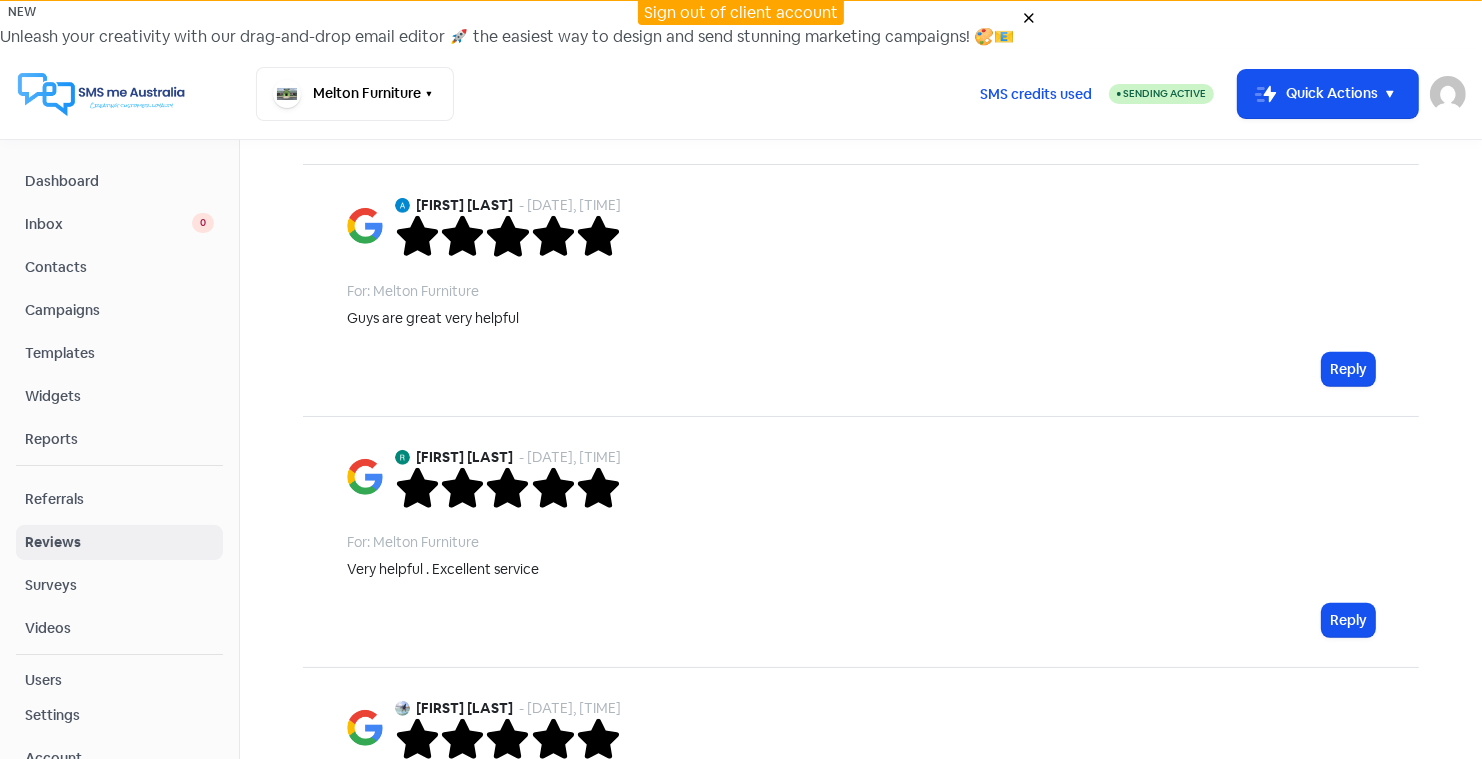 scroll, scrollTop: 2082, scrollLeft: 0, axis: vertical 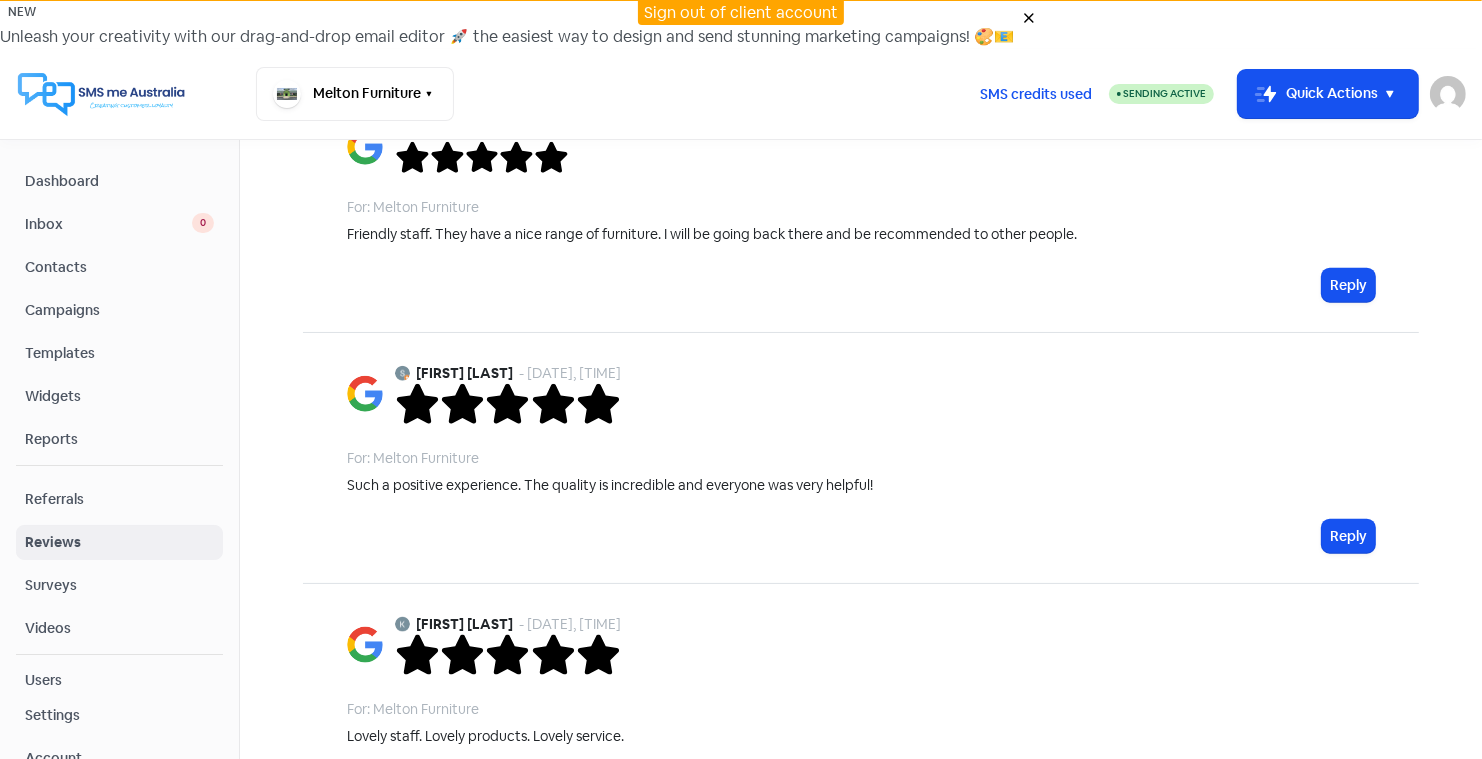 click on "3" at bounding box center (1203, 871) 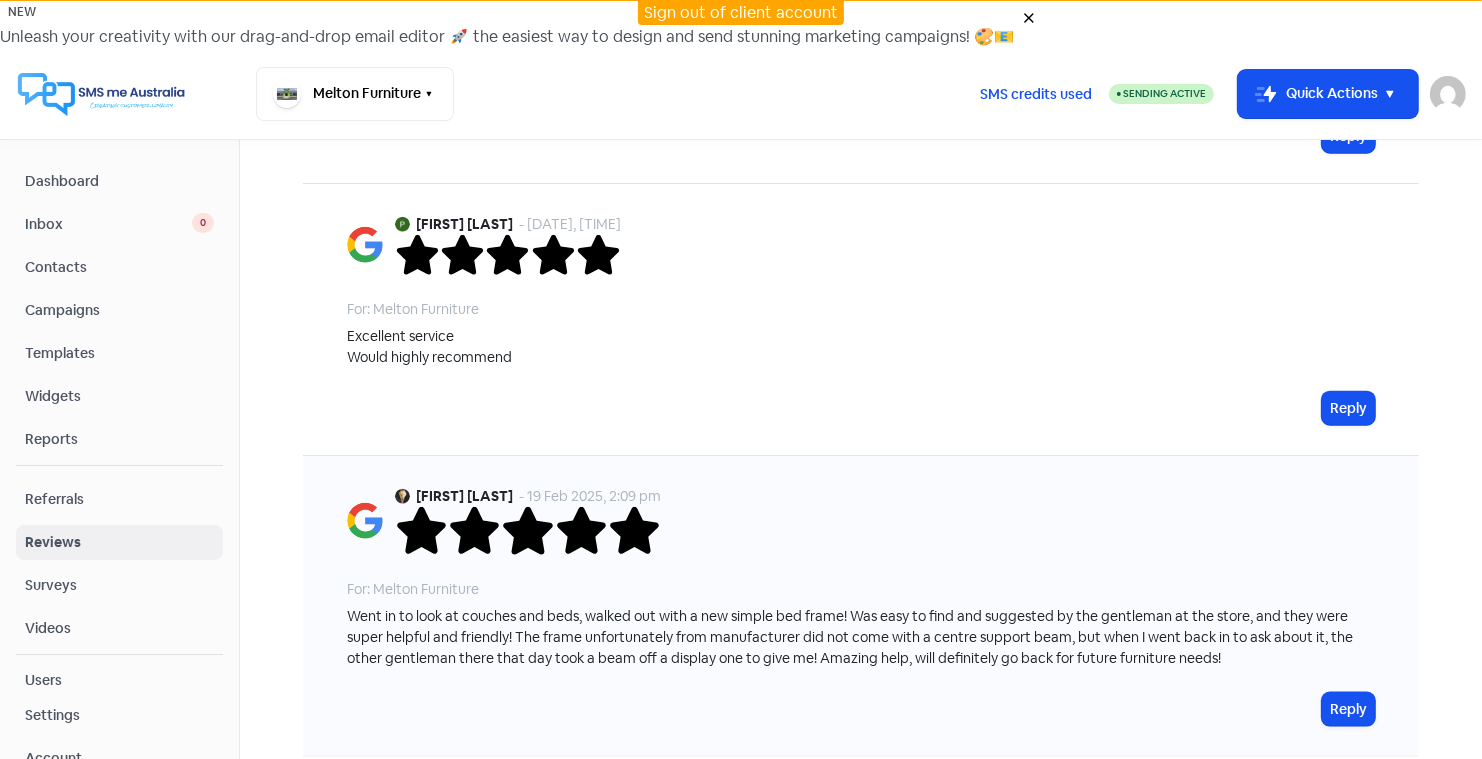 scroll, scrollTop: 1977, scrollLeft: 0, axis: vertical 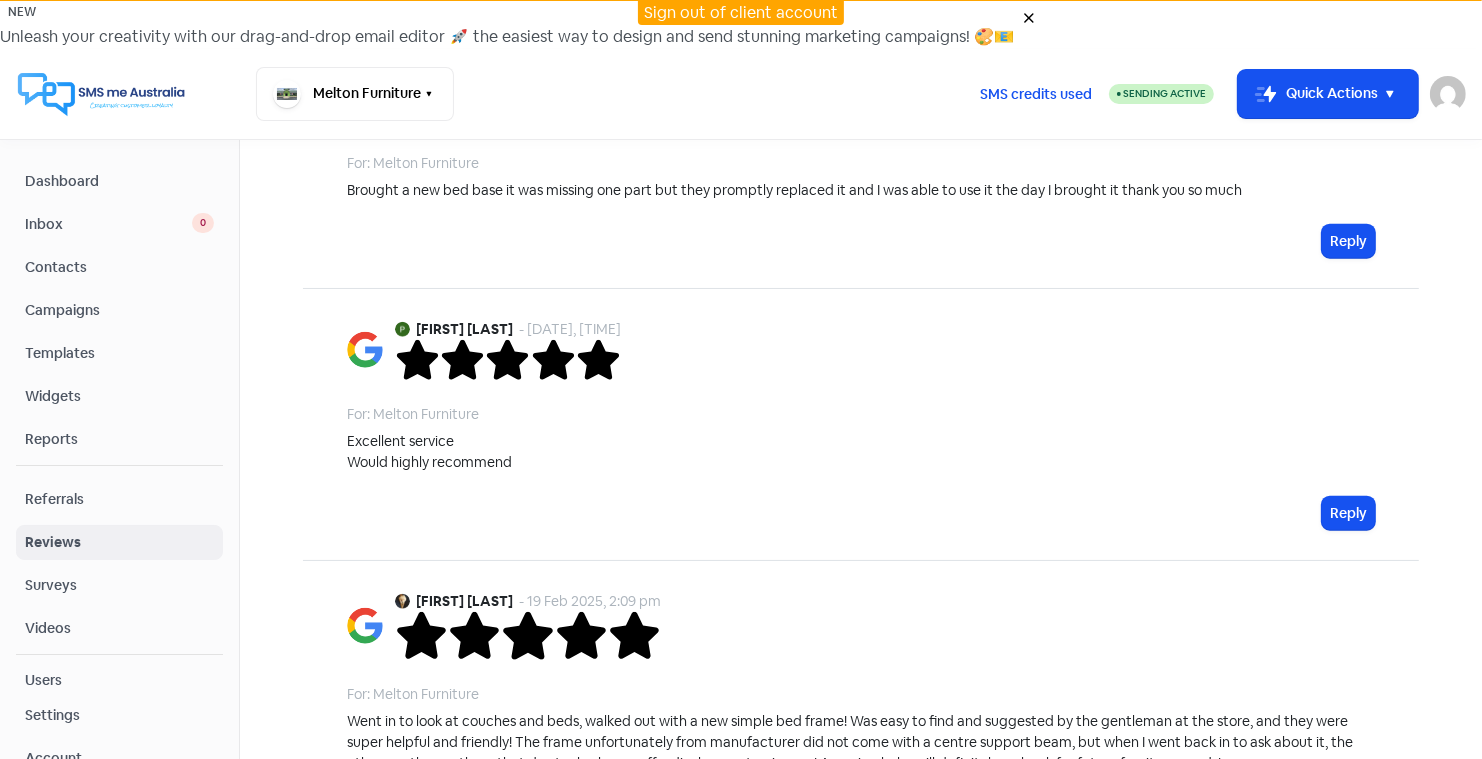 click on "5" at bounding box center (1135, 898) 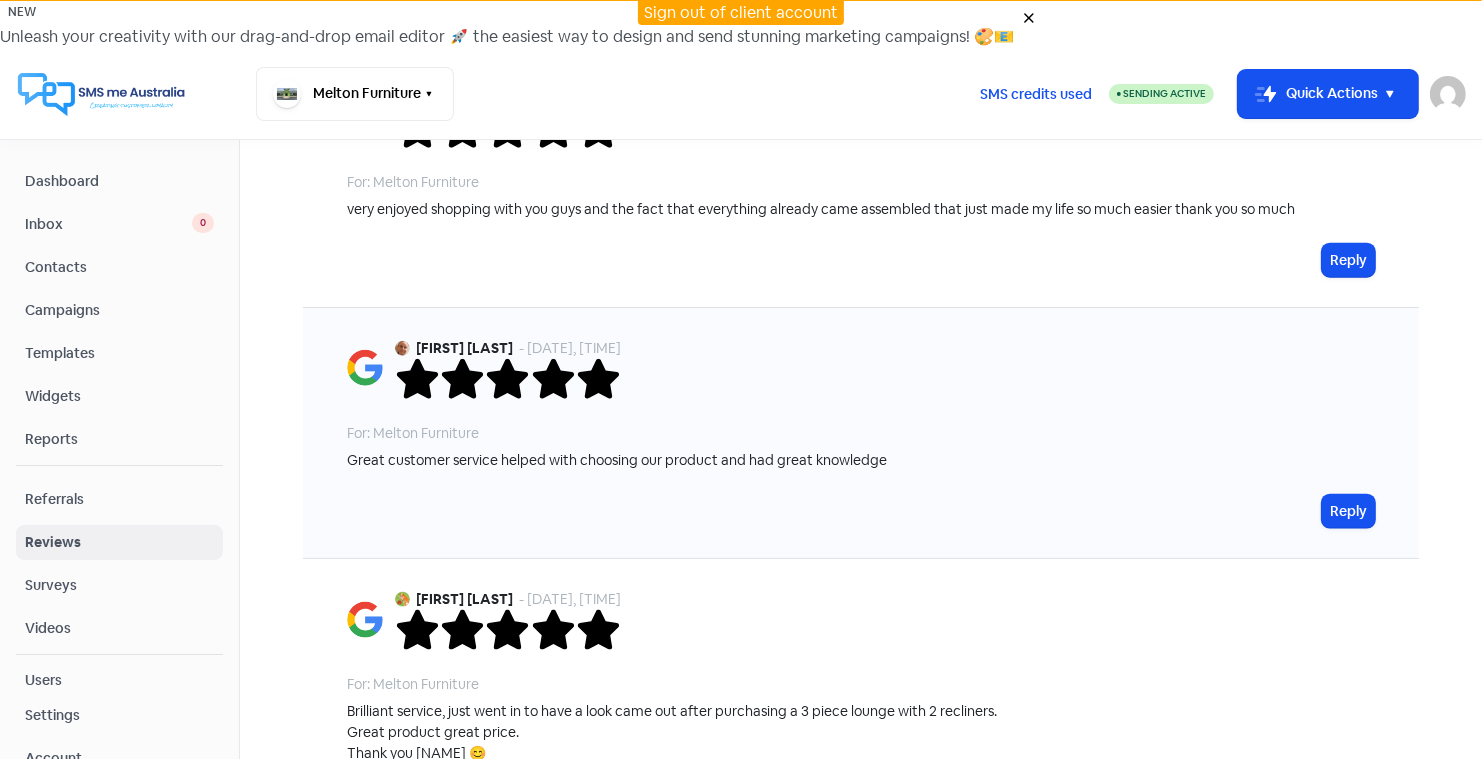 scroll, scrollTop: 2124, scrollLeft: 0, axis: vertical 